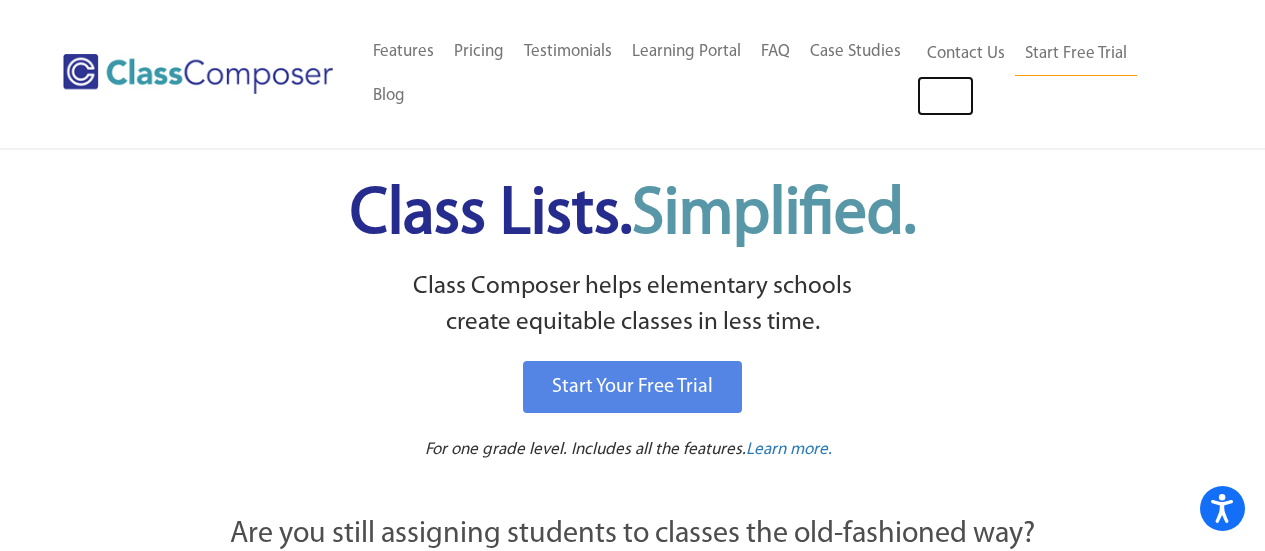 scroll, scrollTop: 0, scrollLeft: 0, axis: both 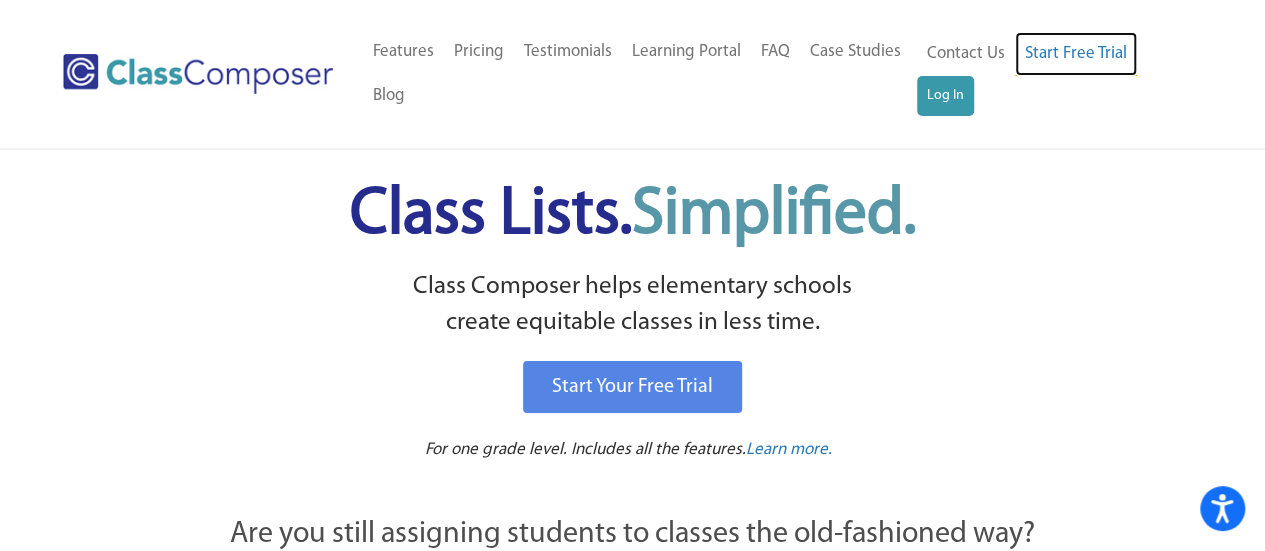 click on "Start Free Trial" at bounding box center [1076, 54] 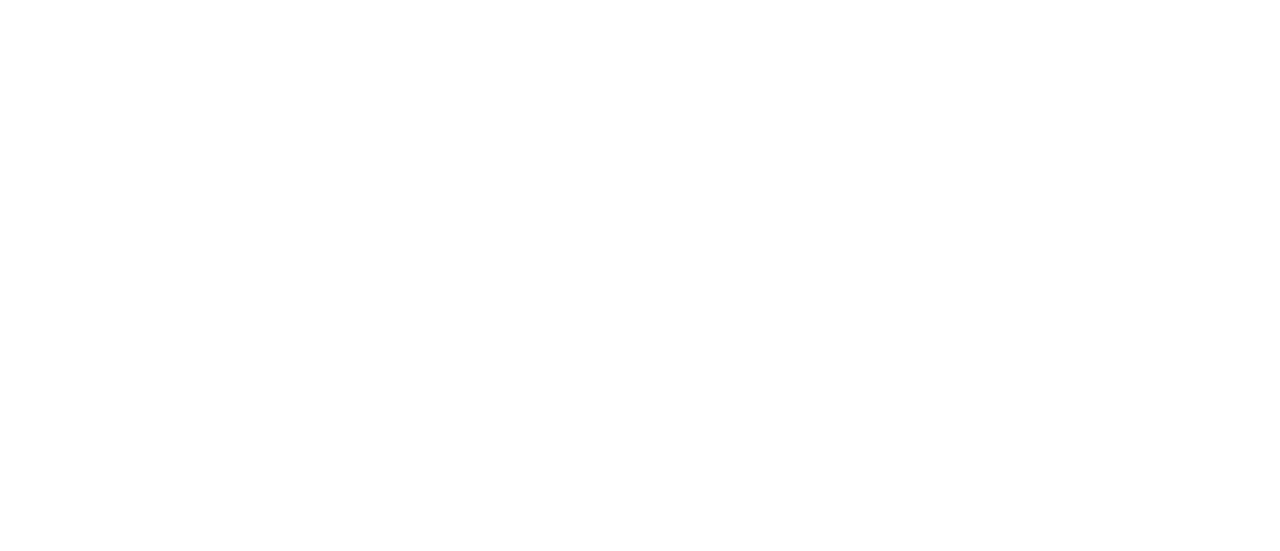 scroll, scrollTop: 0, scrollLeft: 0, axis: both 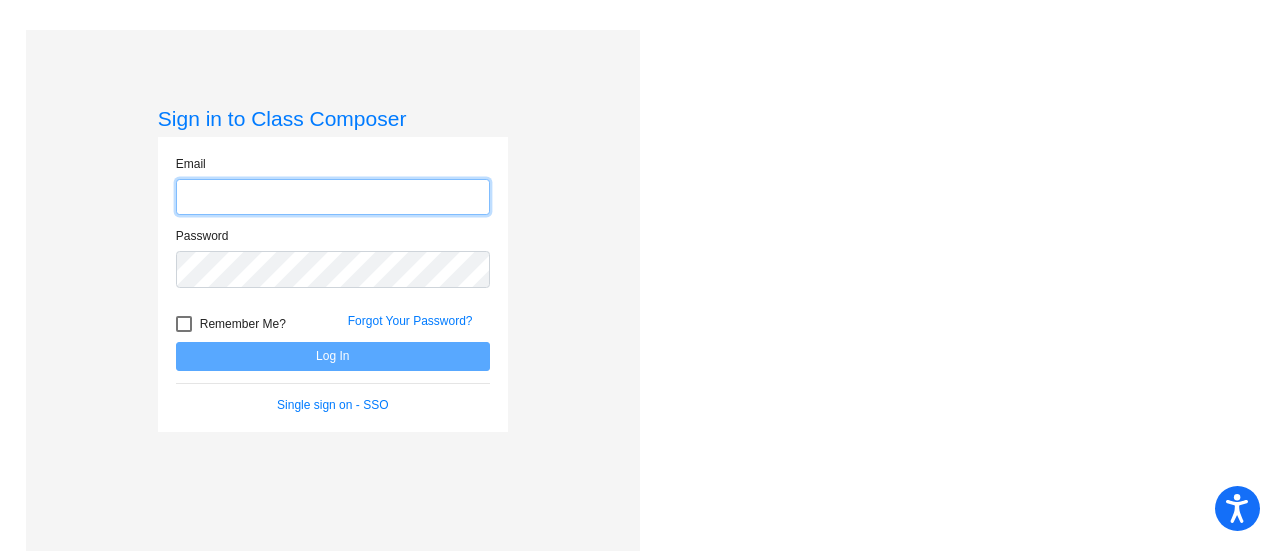 type on "[EMAIL]" 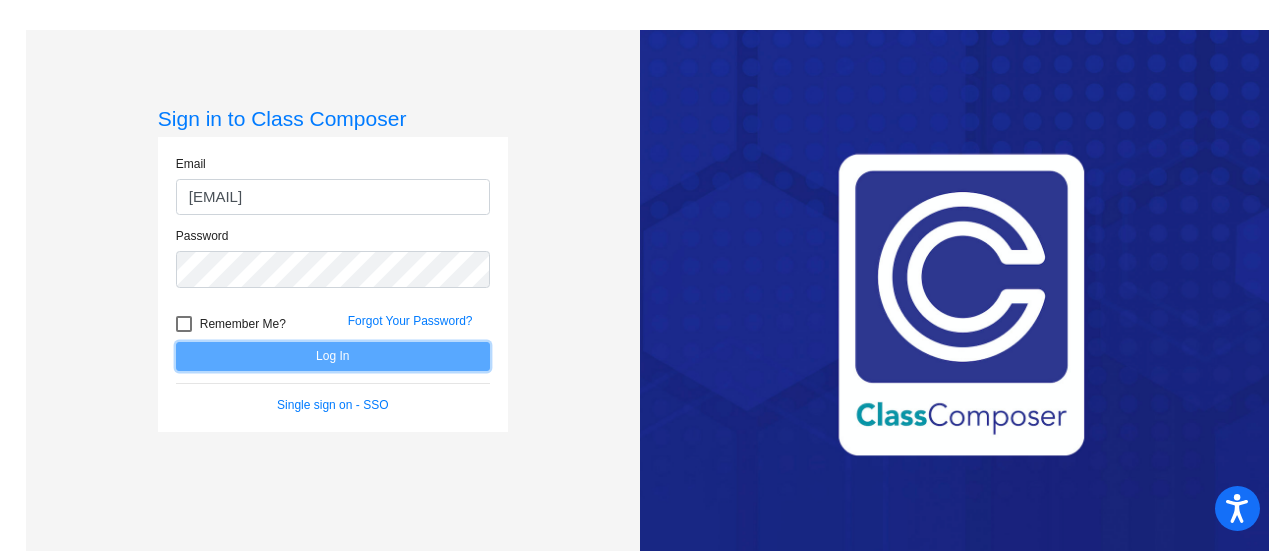click on "Log In" 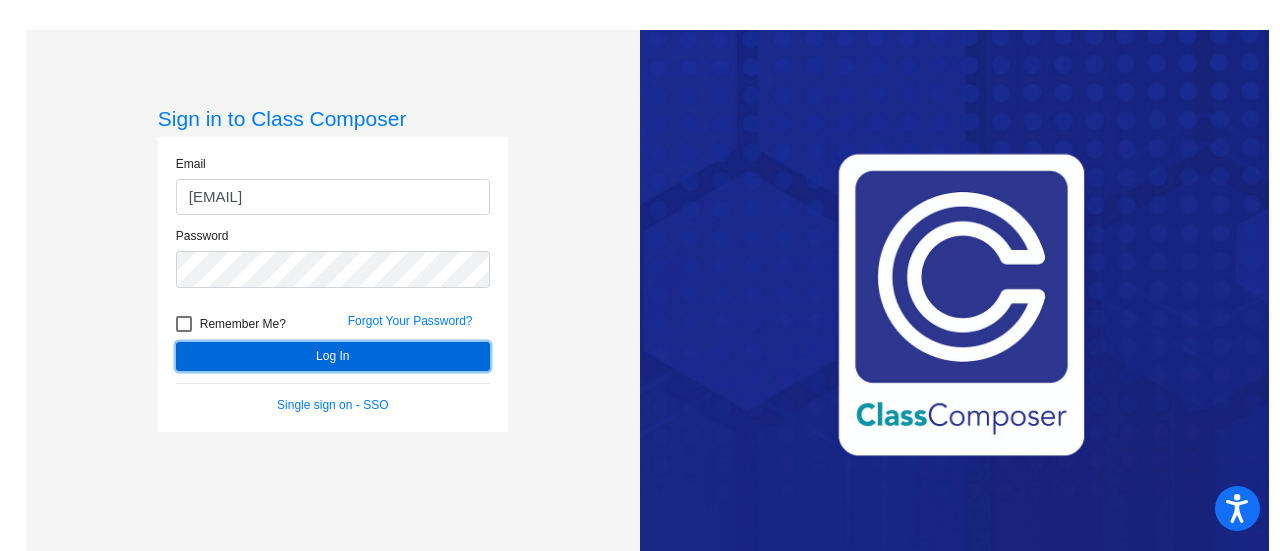 click on "Log In" 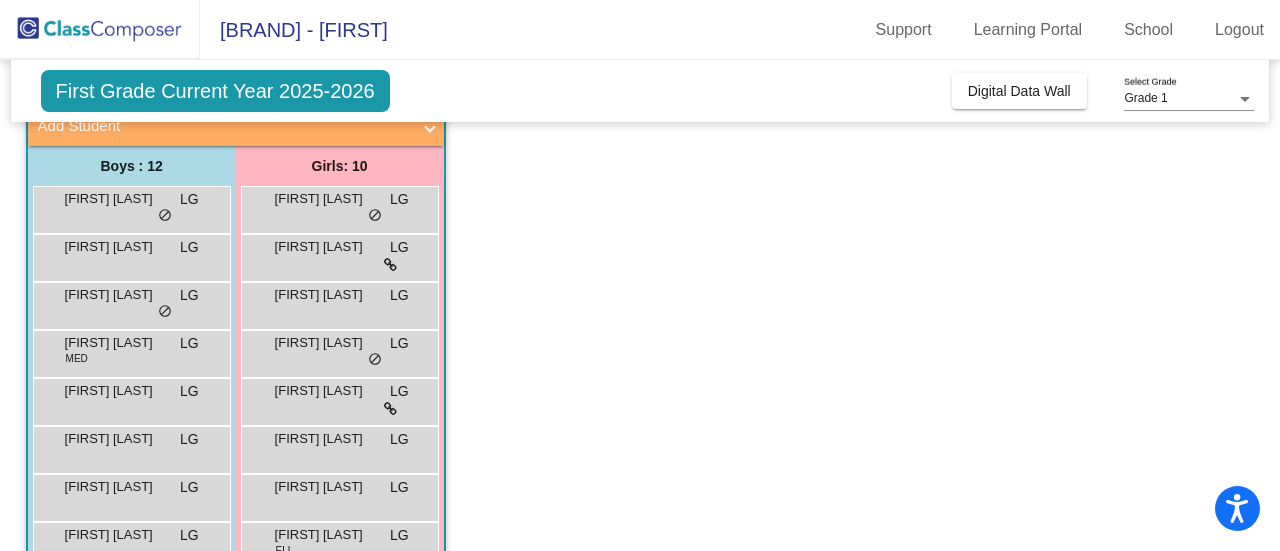 scroll, scrollTop: 110, scrollLeft: 0, axis: vertical 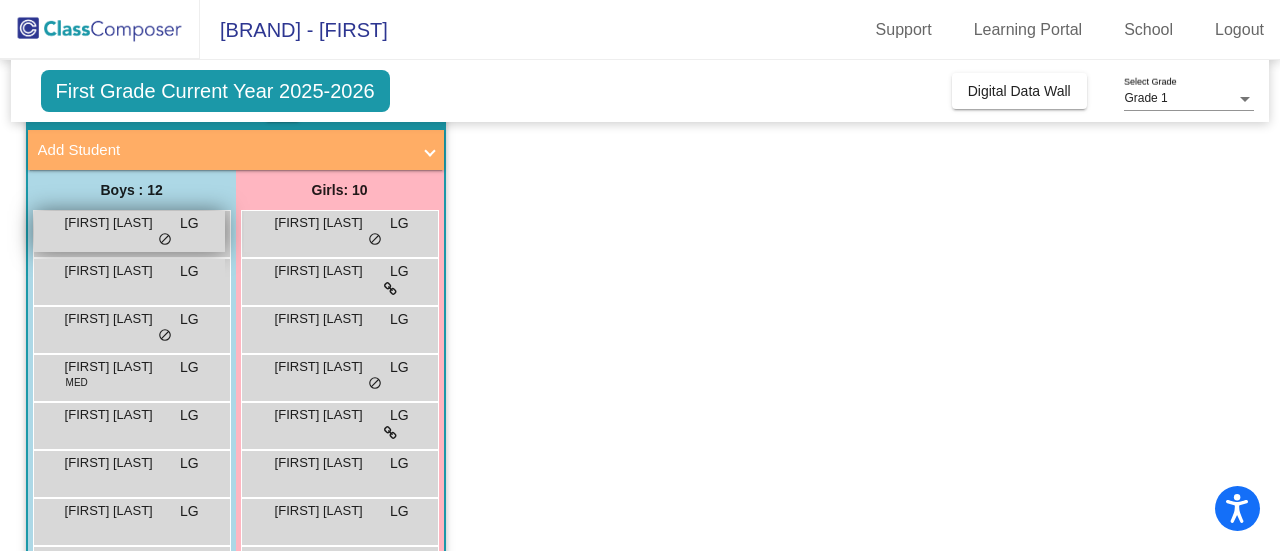 click on "Bradley Keene LG lock do_not_disturb_alt" at bounding box center [129, 231] 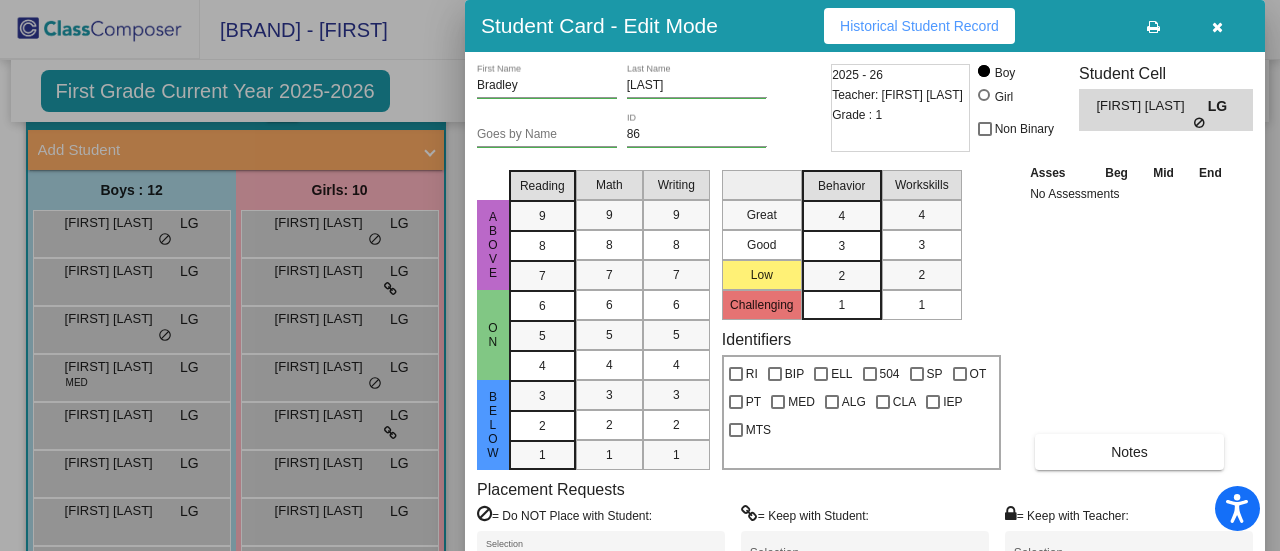 drag, startPoint x: 1264, startPoint y: 369, endPoint x: 1264, endPoint y: 387, distance: 18 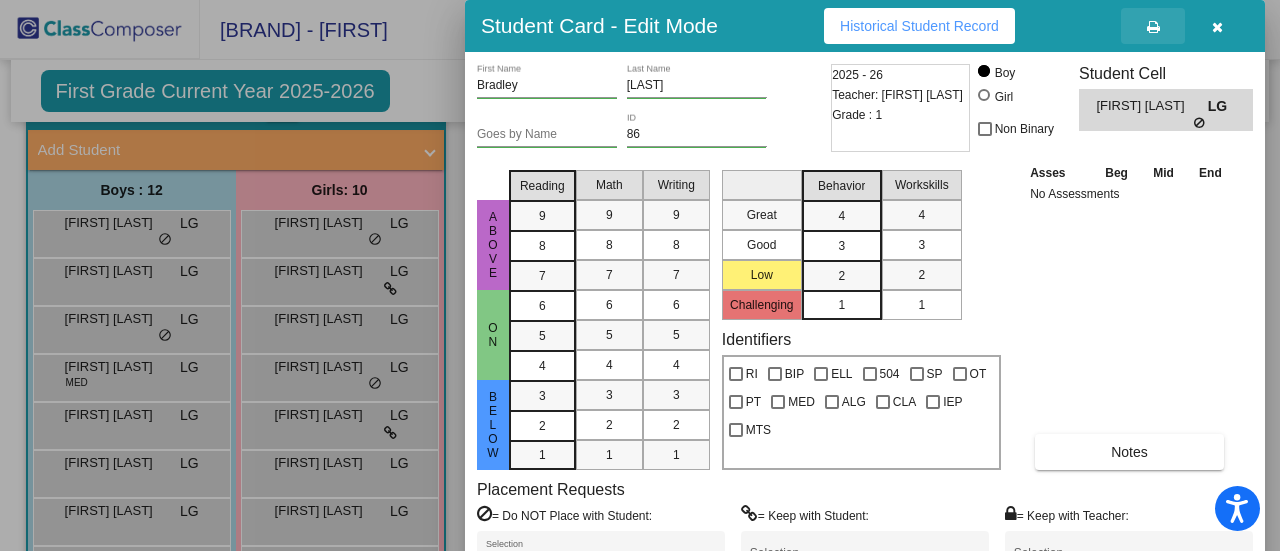 click at bounding box center (1153, 26) 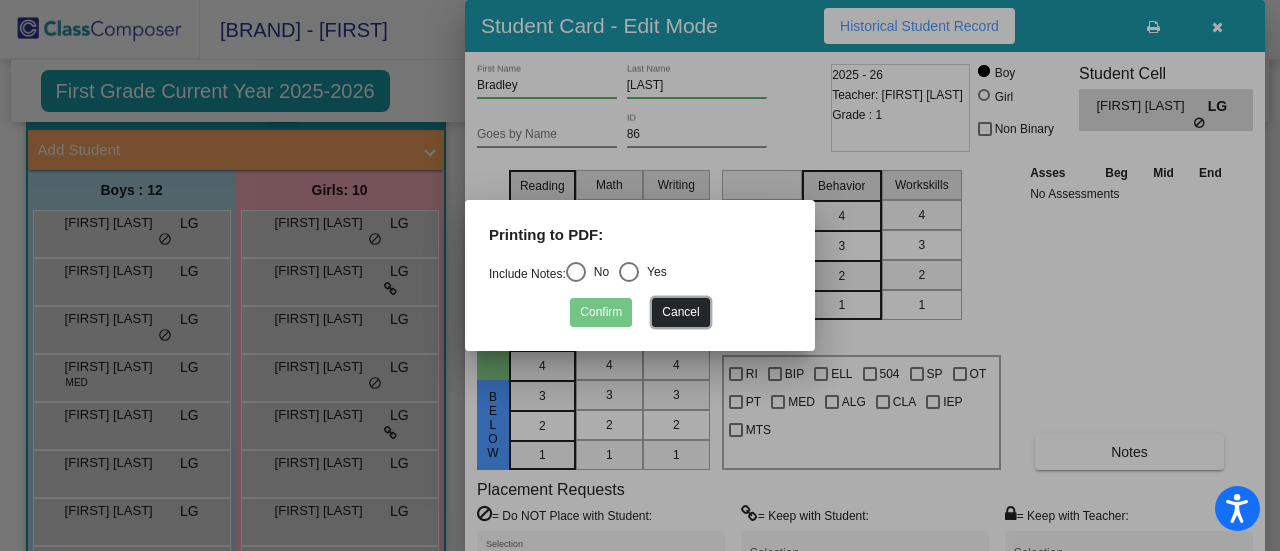click on "Cancel" at bounding box center [680, 312] 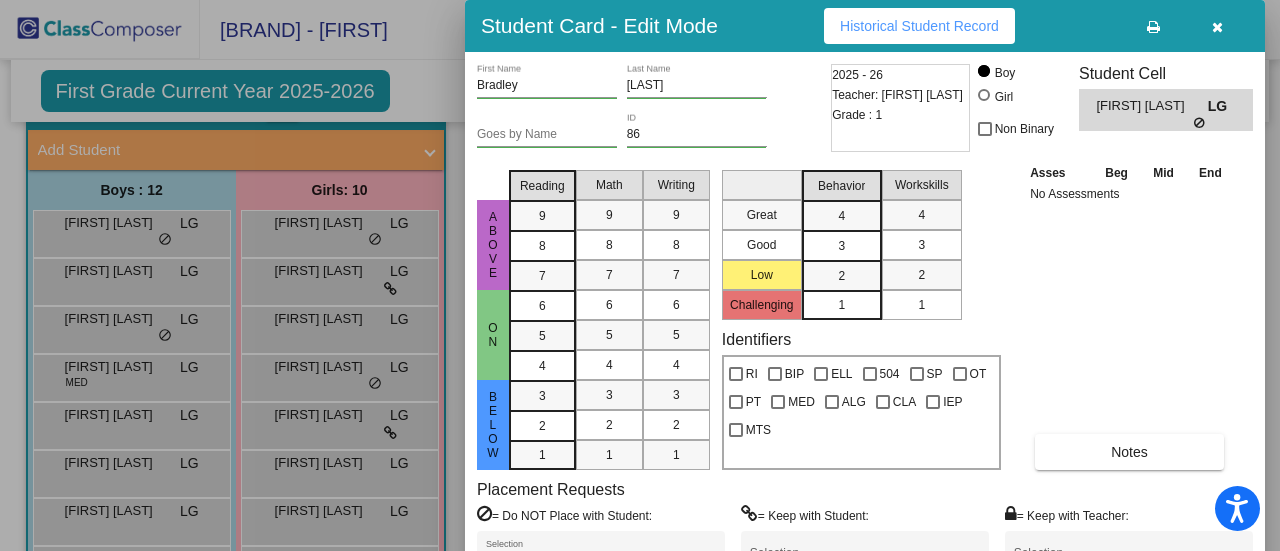click at bounding box center [640, 275] 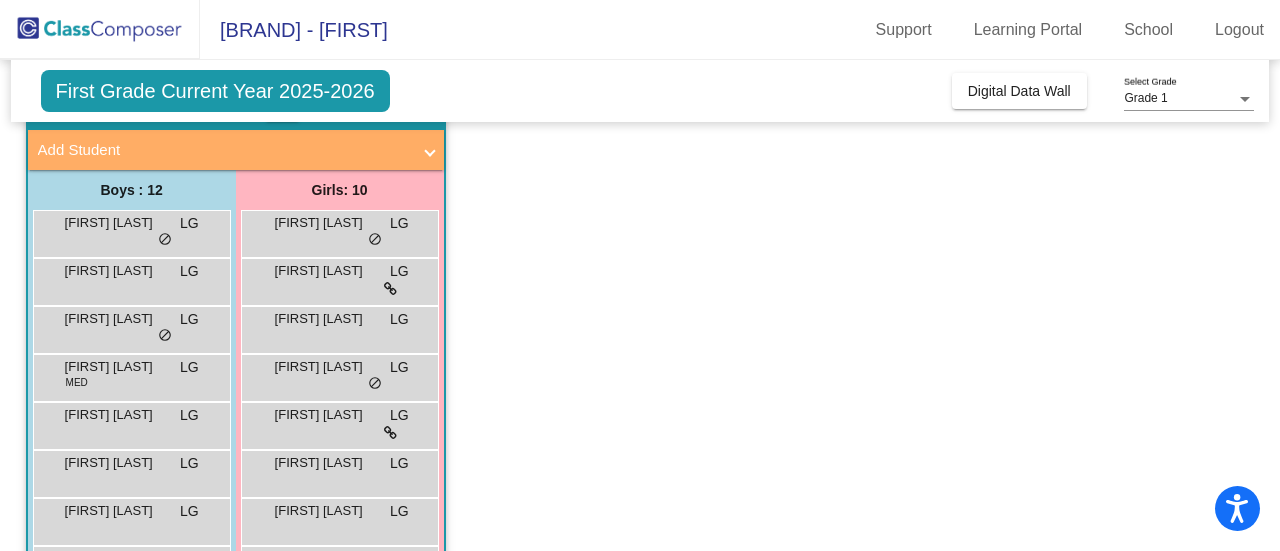 click on "Bradley Keene" at bounding box center [115, 223] 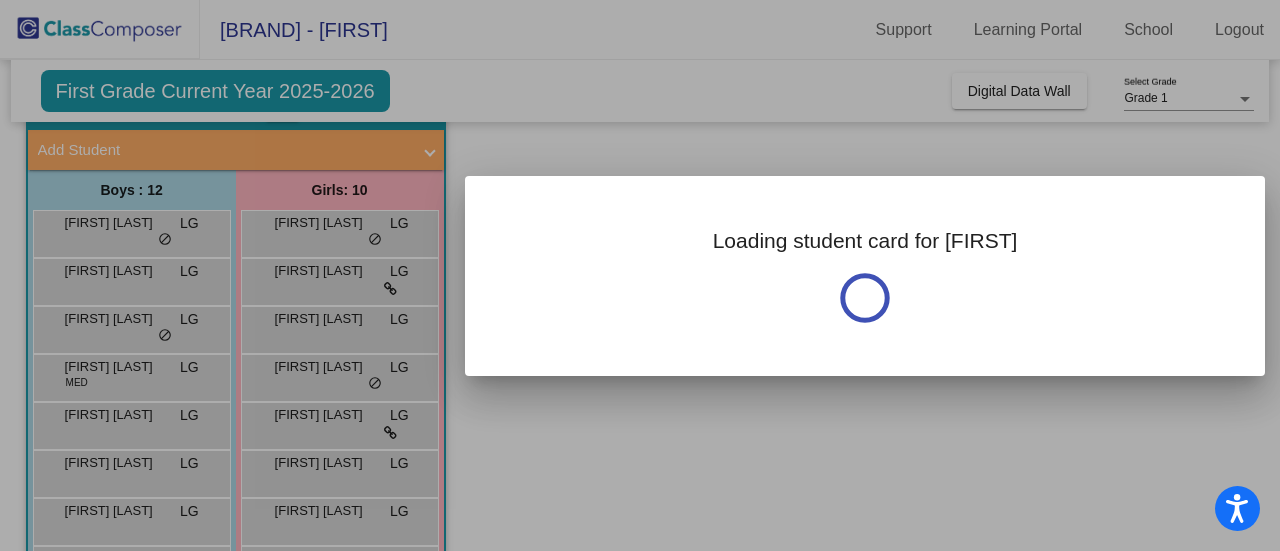 click at bounding box center [640, 275] 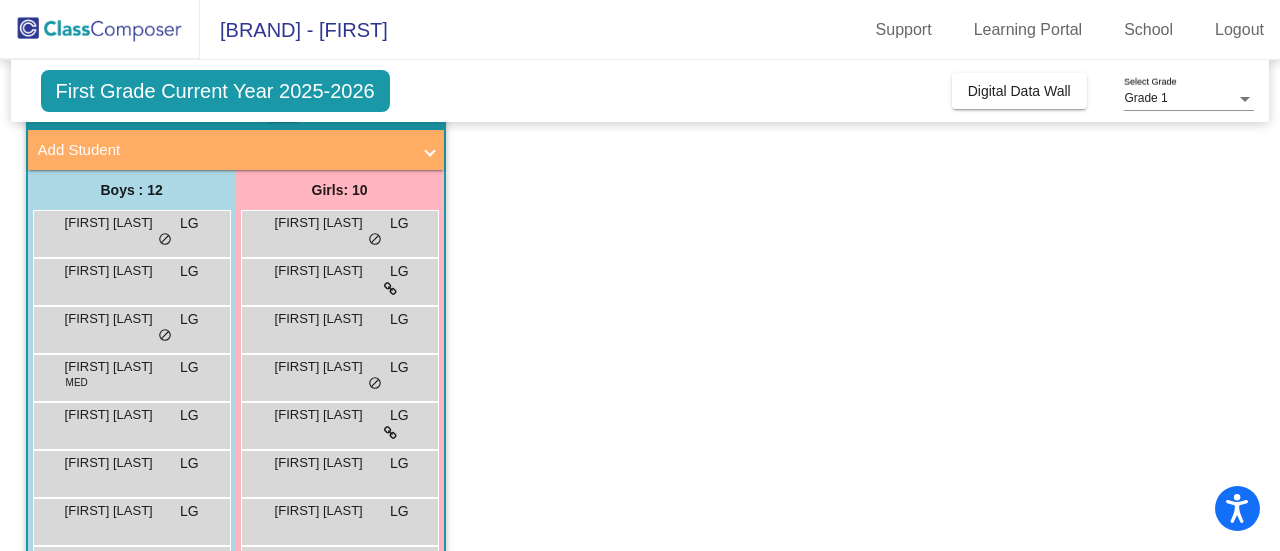 click on "Bradley Keene" at bounding box center [115, 223] 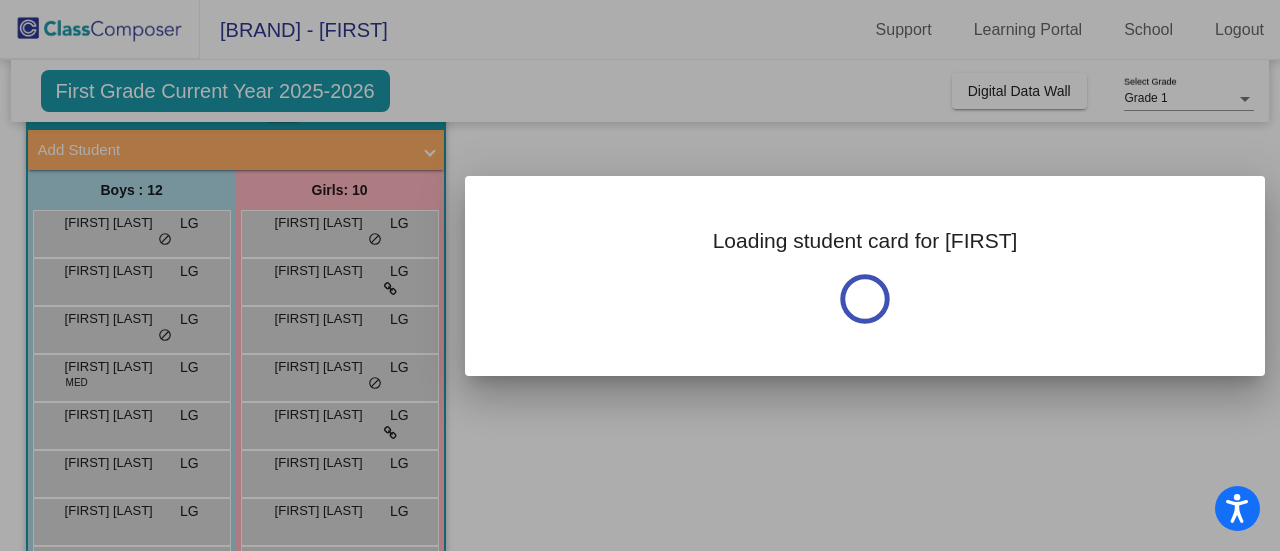 click at bounding box center [640, 275] 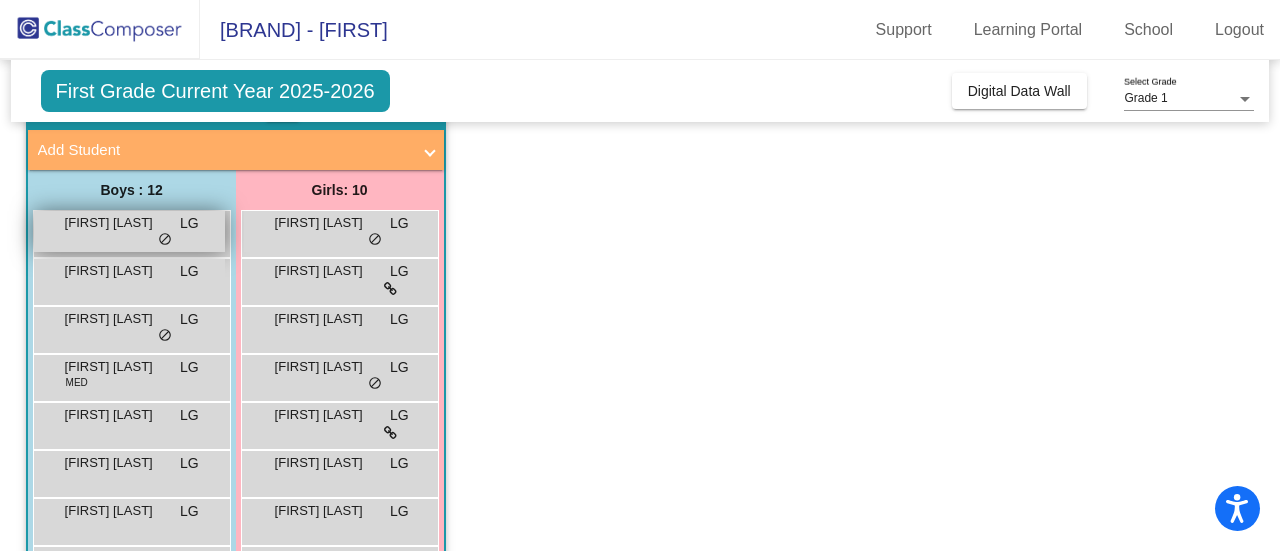 click on "Bradley Keene LG lock do_not_disturb_alt" at bounding box center [129, 231] 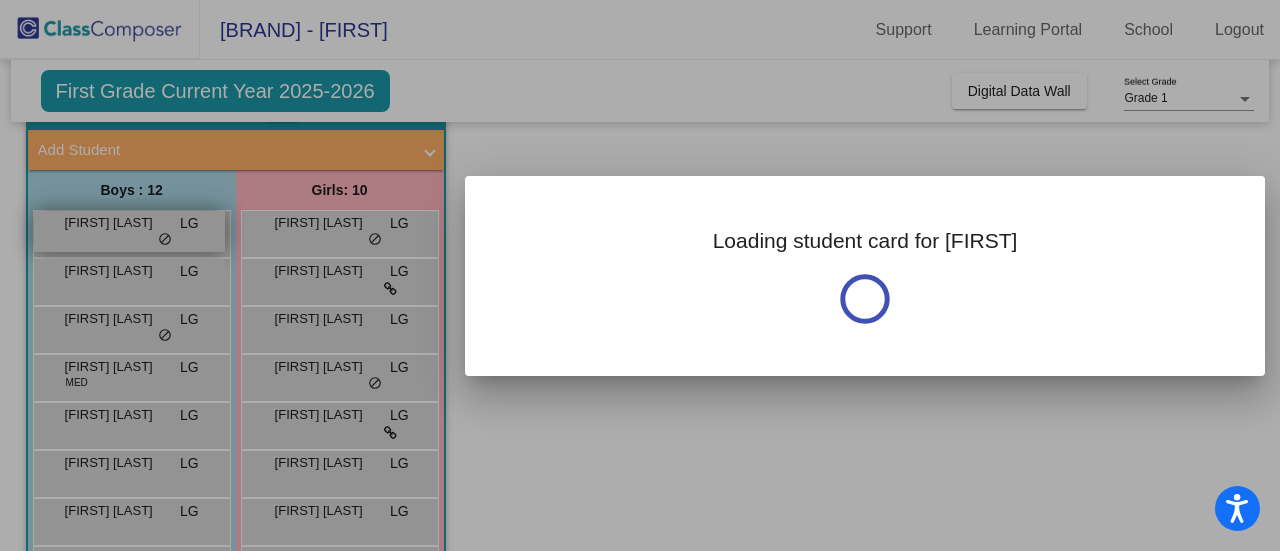click at bounding box center (640, 275) 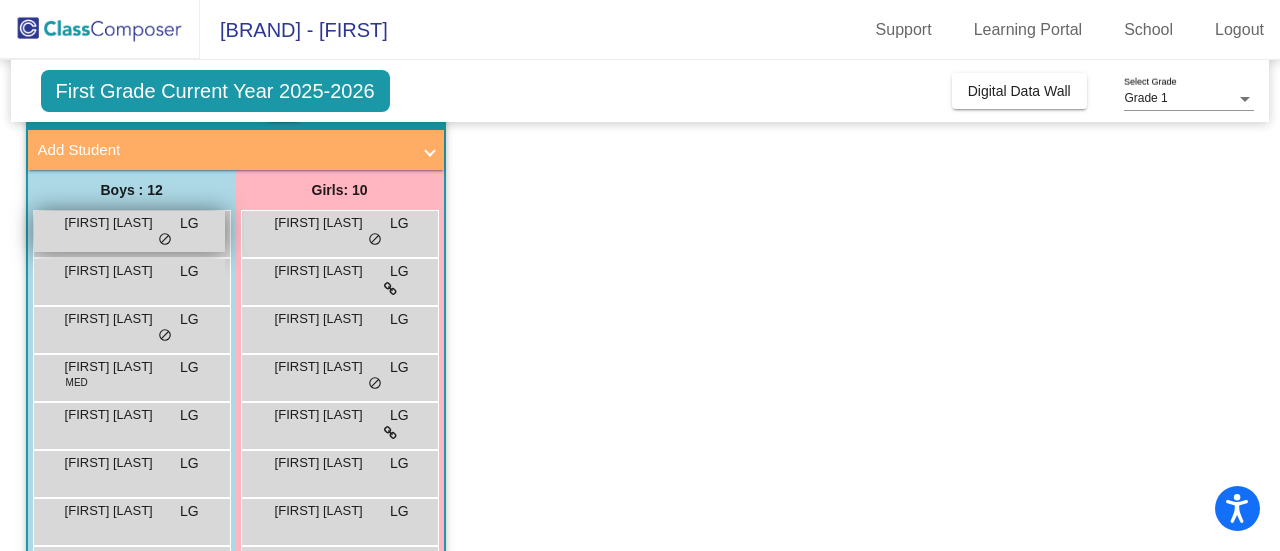 click on "Bradley Keene LG lock do_not_disturb_alt" at bounding box center [129, 231] 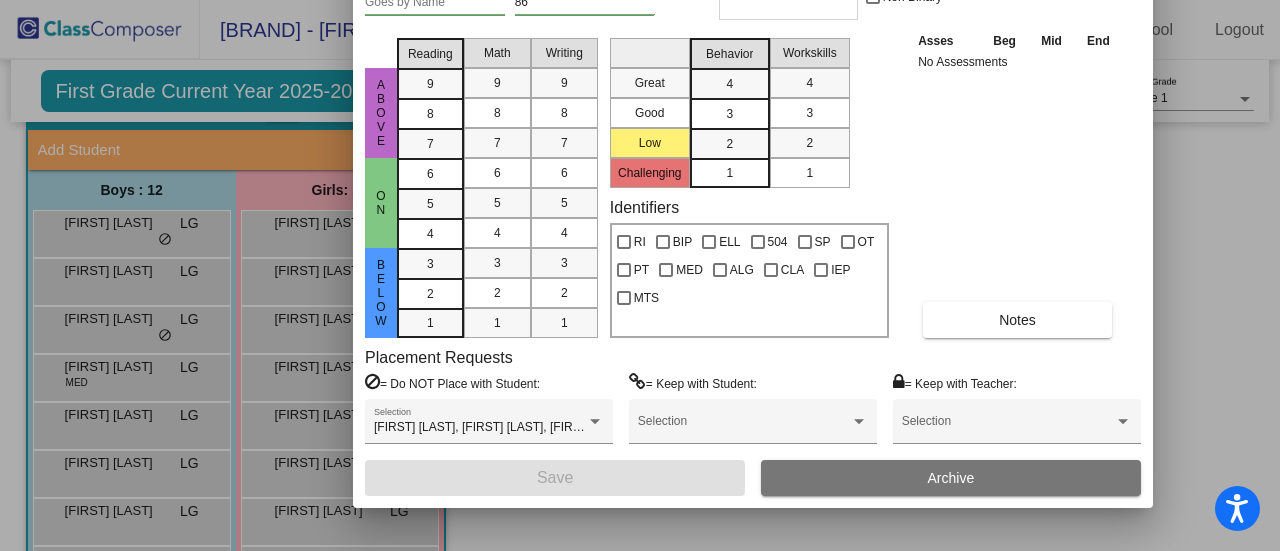 drag, startPoint x: 748, startPoint y: 15, endPoint x: 636, endPoint y: -117, distance: 173.11269 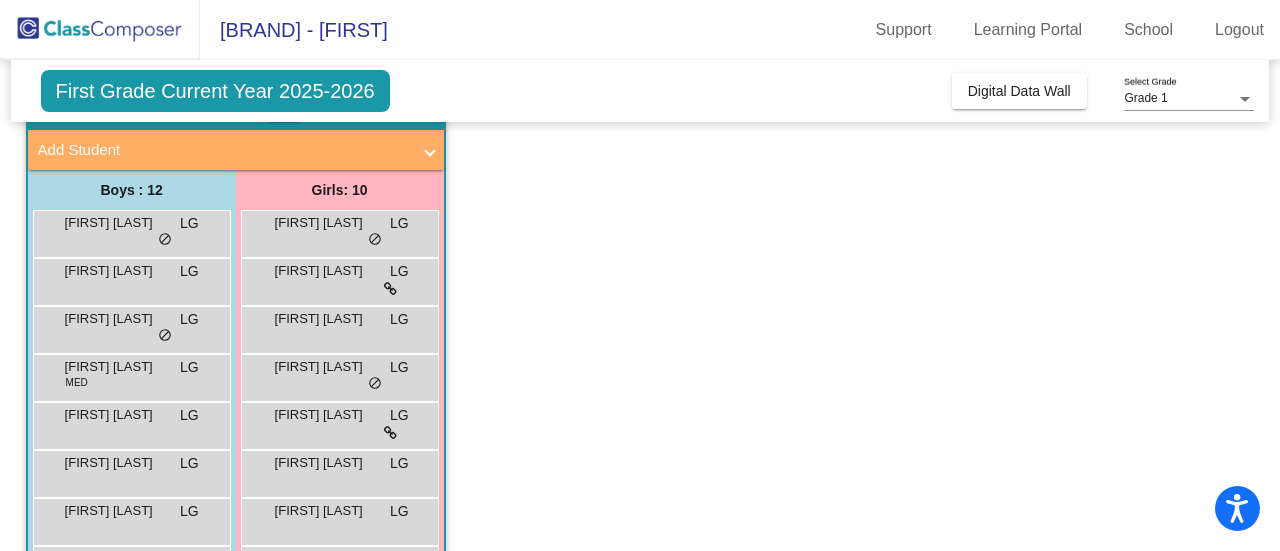 click on "Bradley Keene LG lock do_not_disturb_alt" at bounding box center (129, 231) 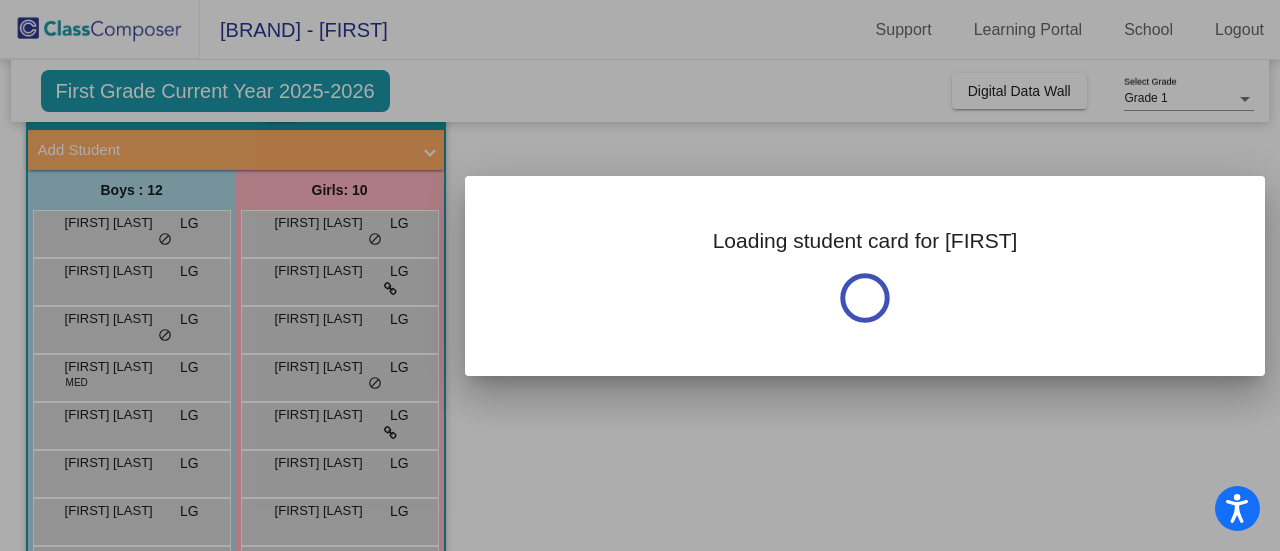 click at bounding box center [640, 275] 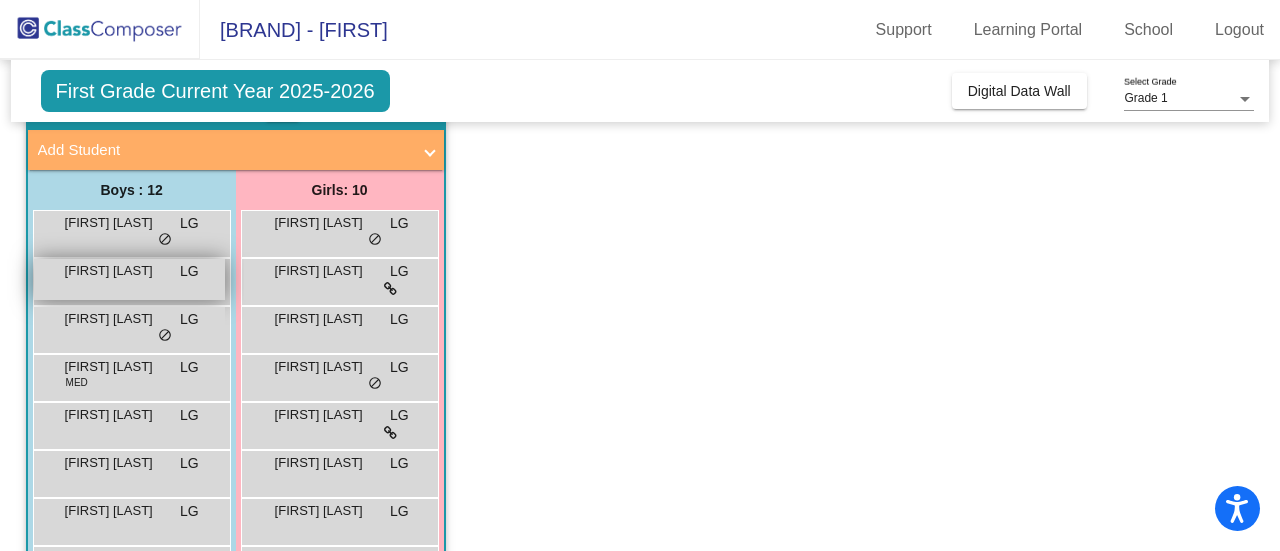 click on "Elijah Dikowicz" at bounding box center (115, 271) 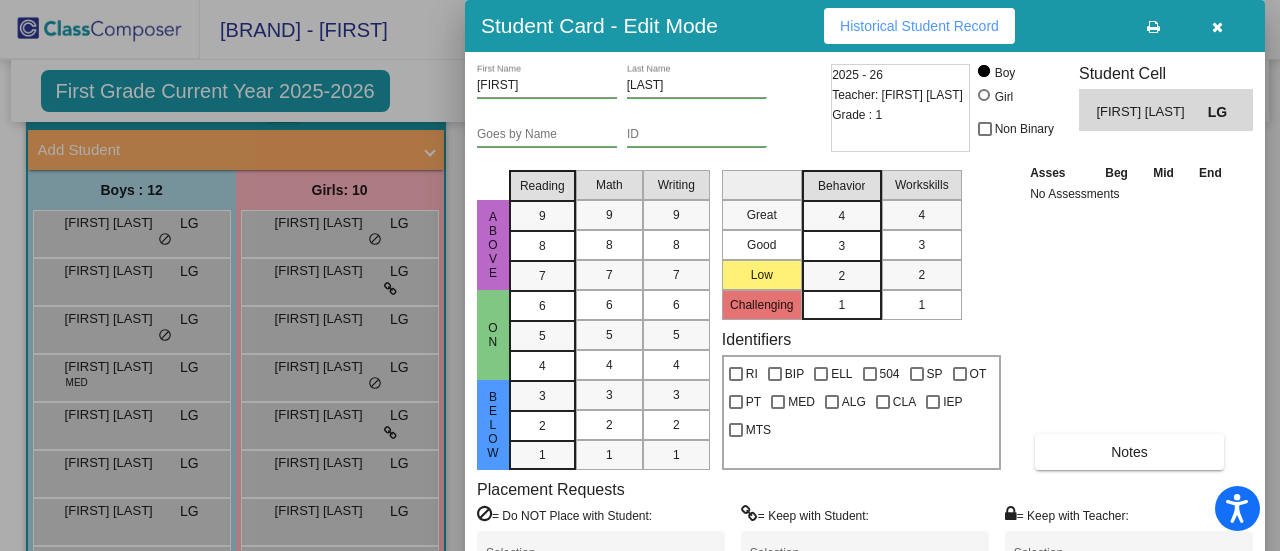 click at bounding box center [640, 275] 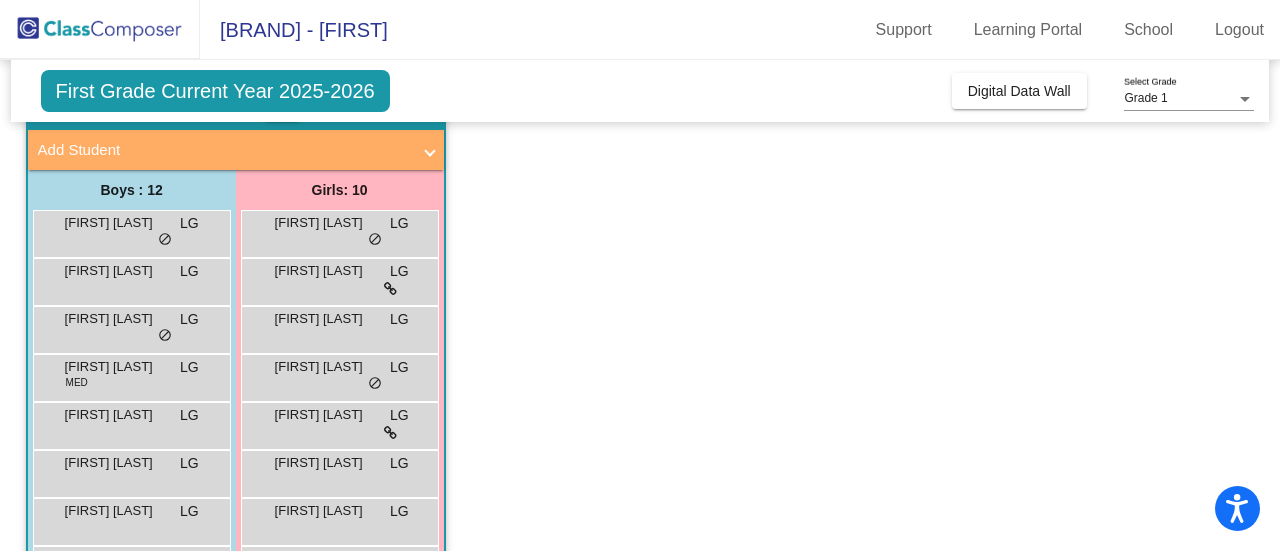 click on "Giovanni McNamara LG lock do_not_disturb_alt" at bounding box center (129, 327) 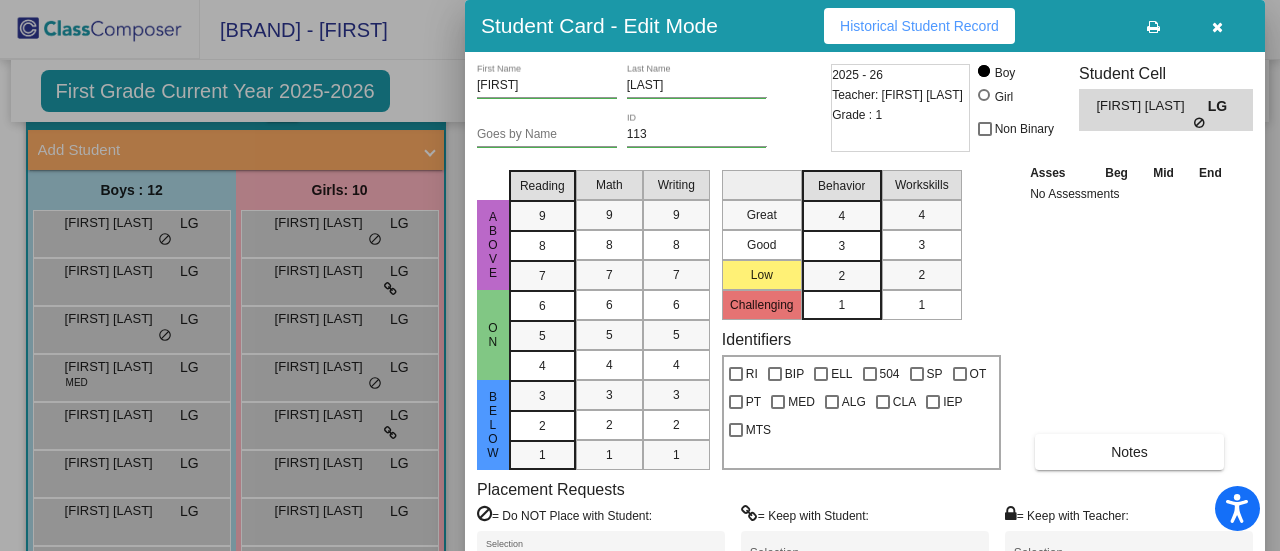 click at bounding box center (640, 275) 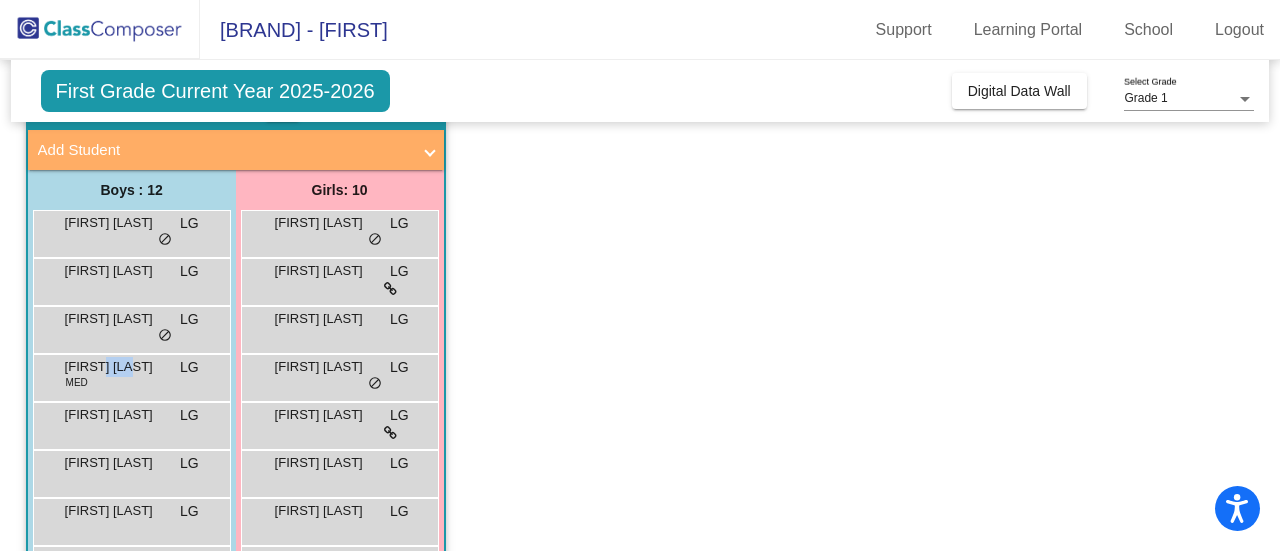 click on "Henry Crook" at bounding box center [115, 367] 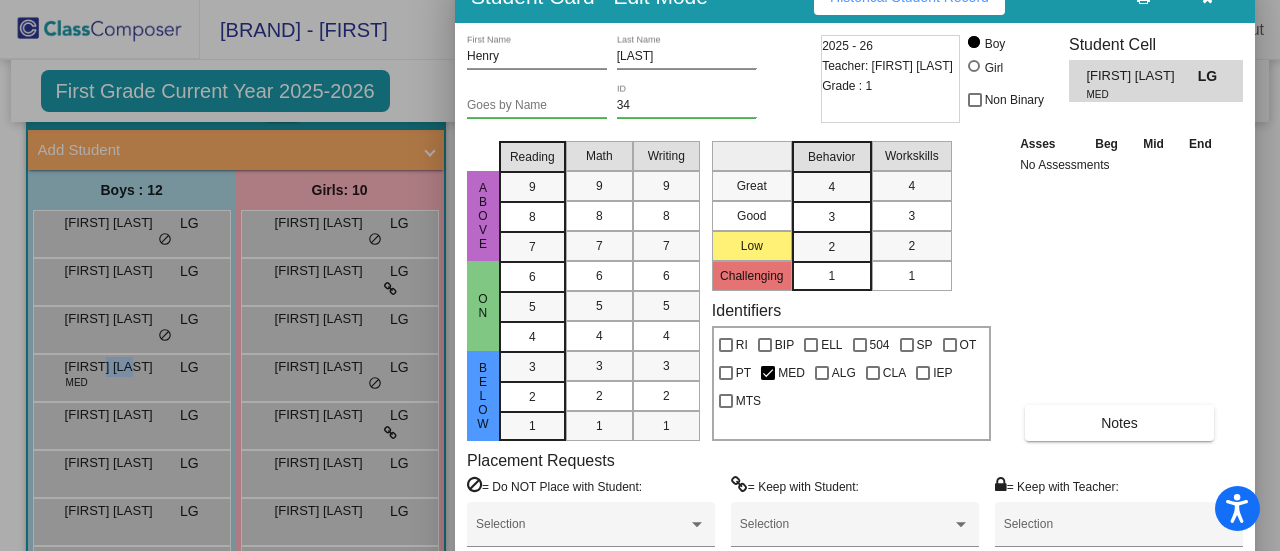 drag, startPoint x: 736, startPoint y: 20, endPoint x: 711, endPoint y: -47, distance: 71.51224 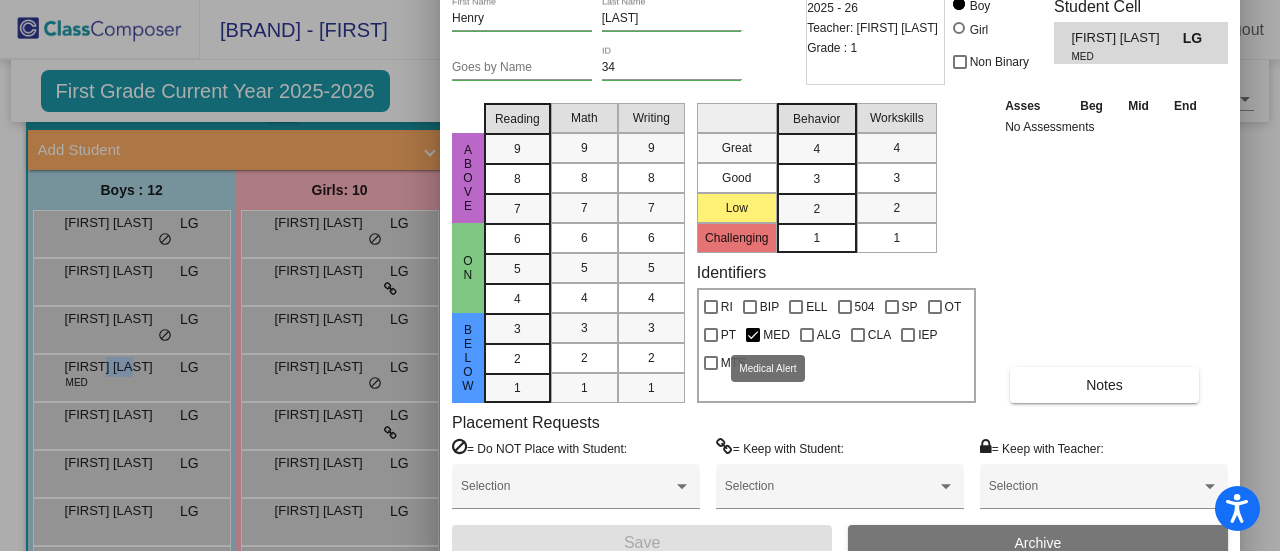 click on "MED" at bounding box center [776, 335] 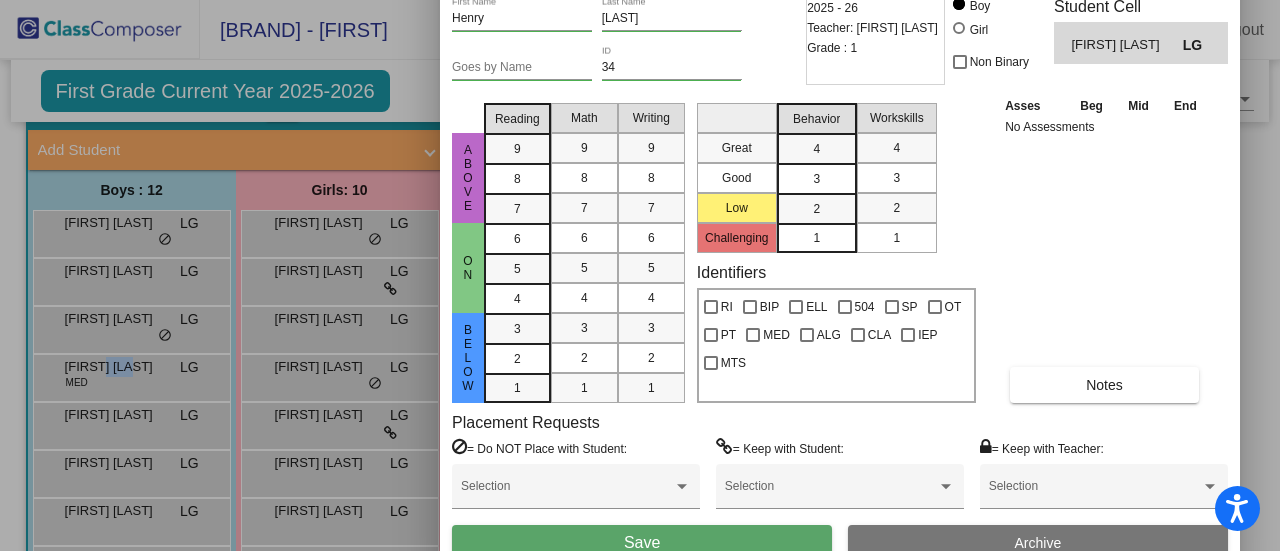 click on "MED" at bounding box center [776, 335] 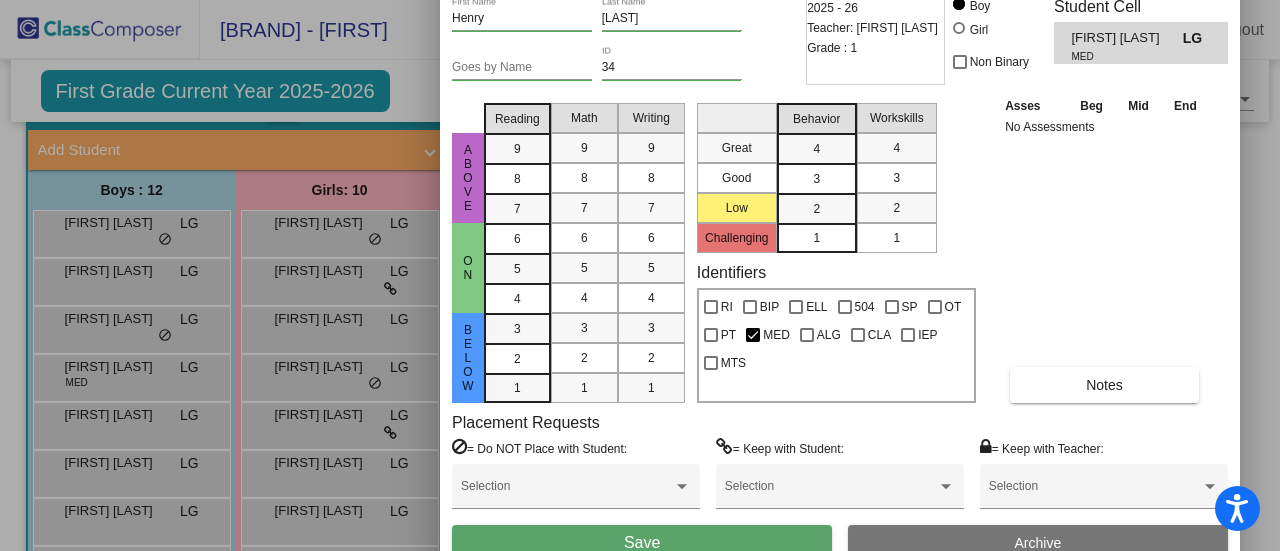 click at bounding box center [640, 275] 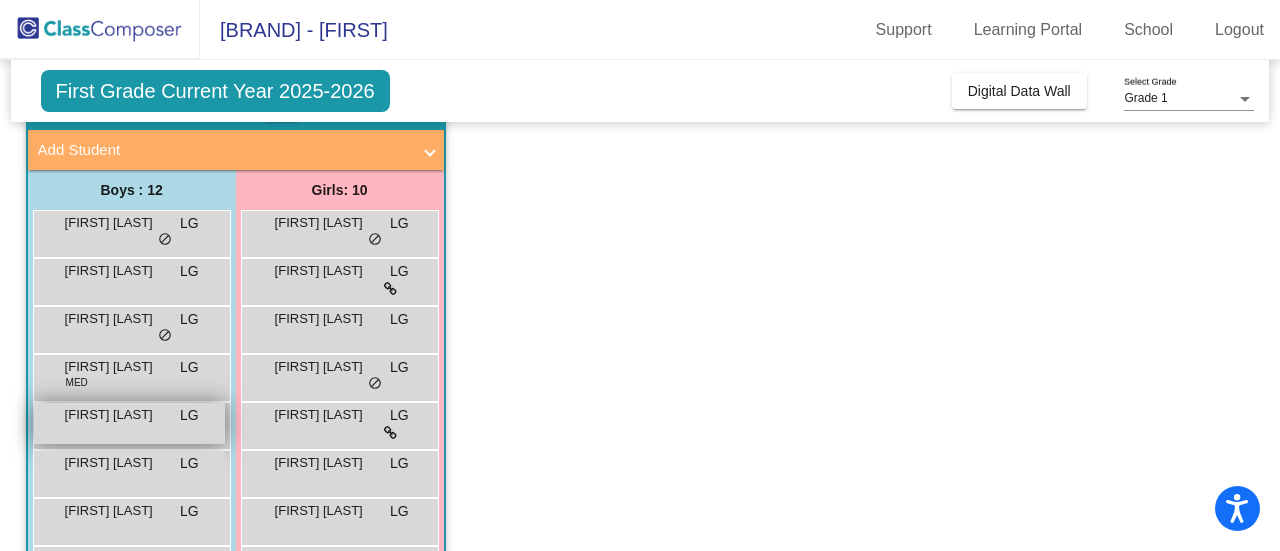 click on "Henry Dieringer" at bounding box center [115, 415] 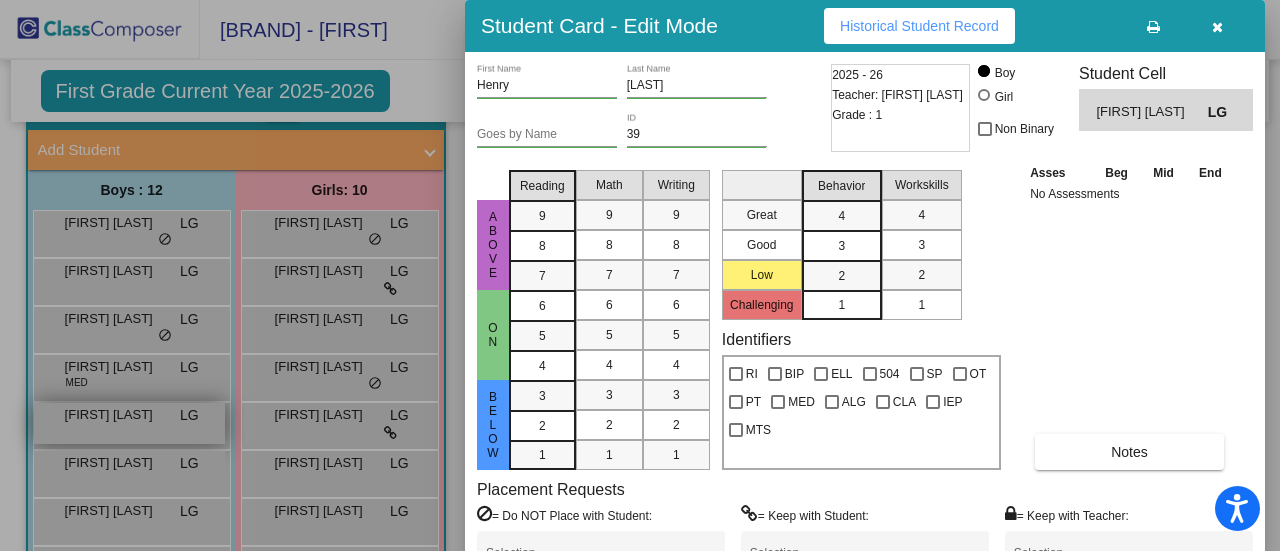 click at bounding box center [640, 275] 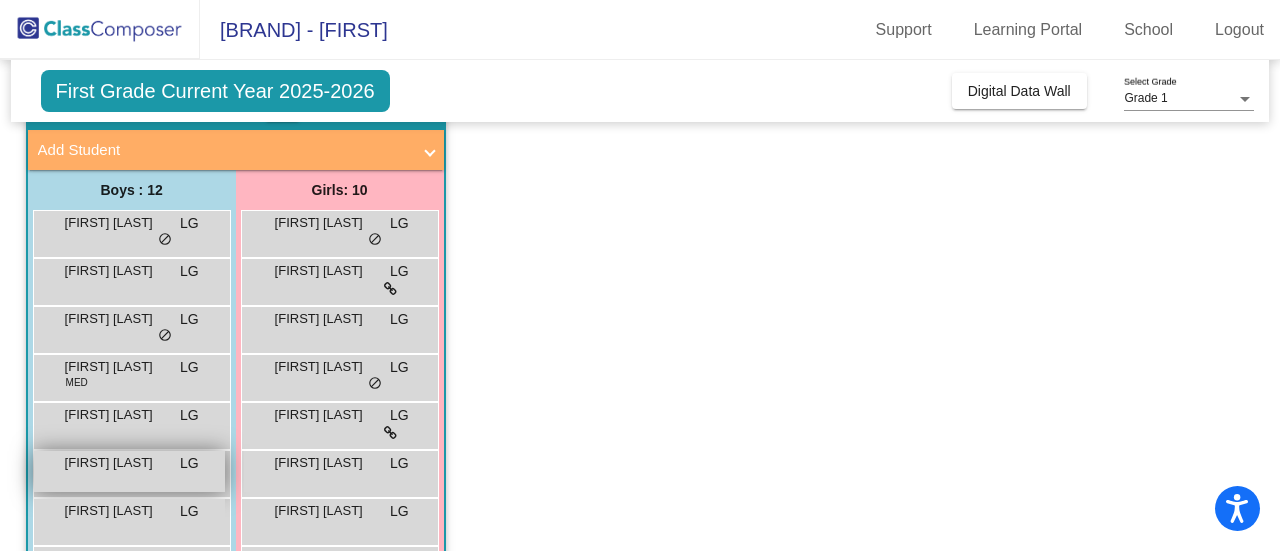 click on "Issac Meyers" at bounding box center (115, 463) 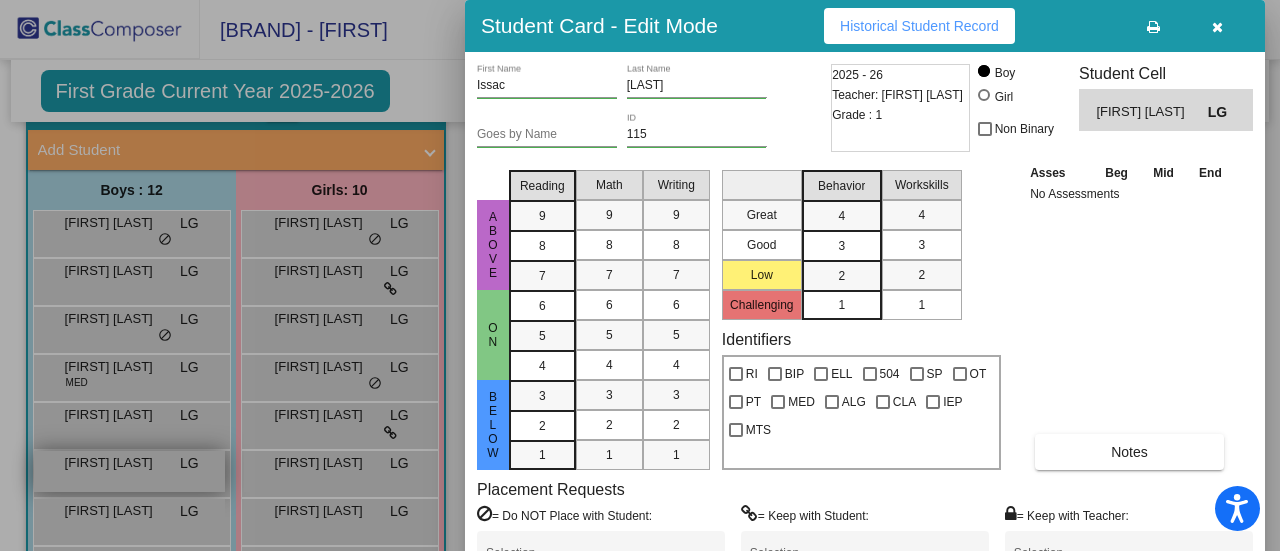 click at bounding box center [640, 275] 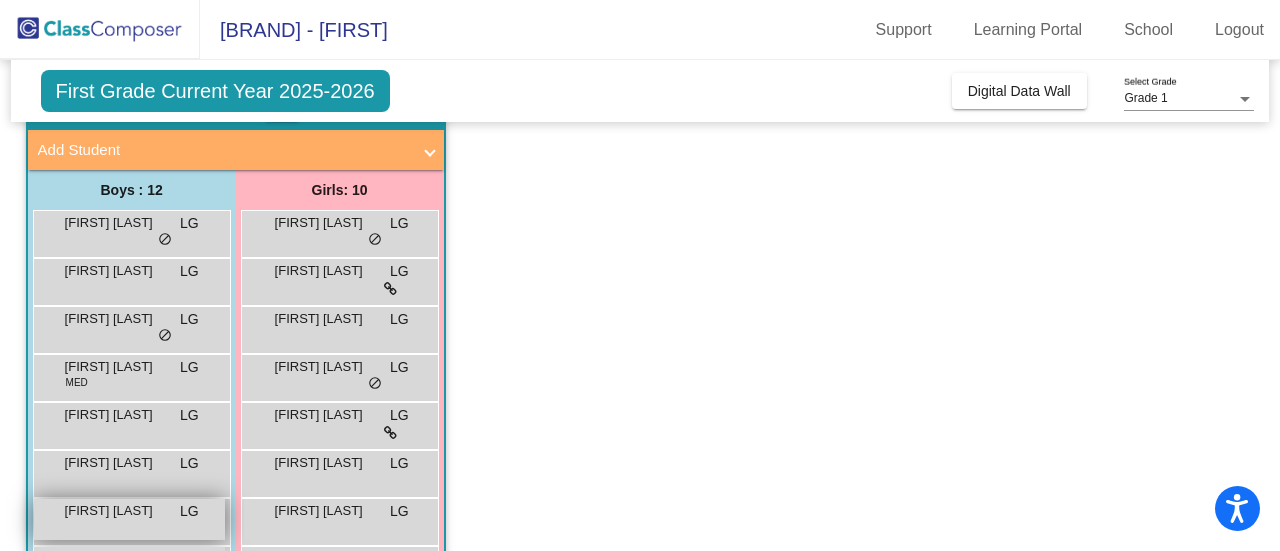 click on "Luca Dean LG lock do_not_disturb_alt" at bounding box center (129, 519) 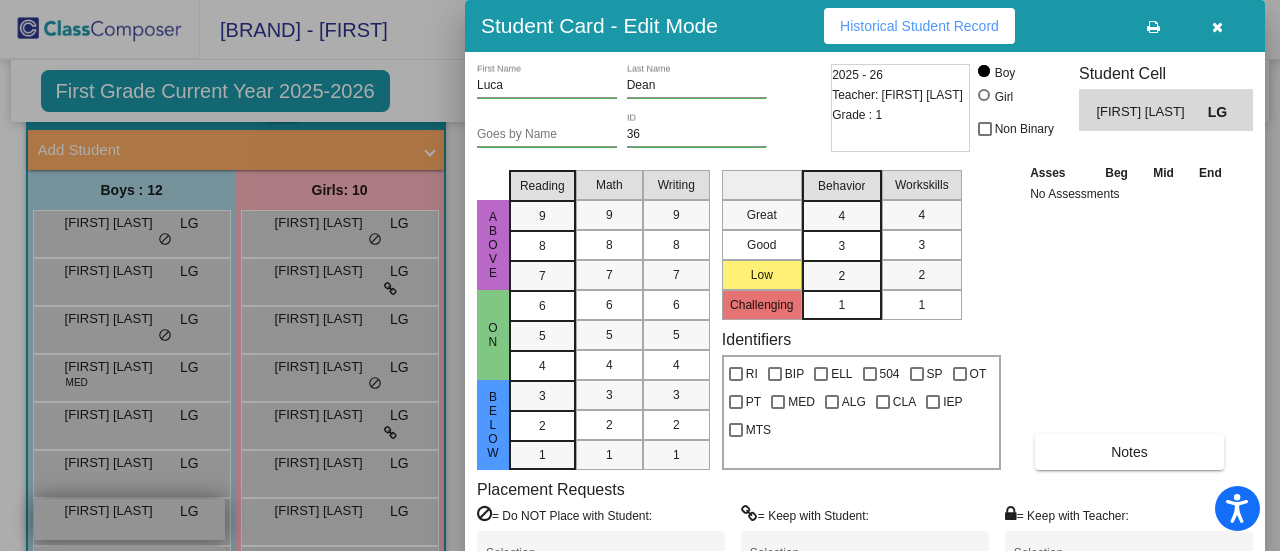 click at bounding box center (640, 275) 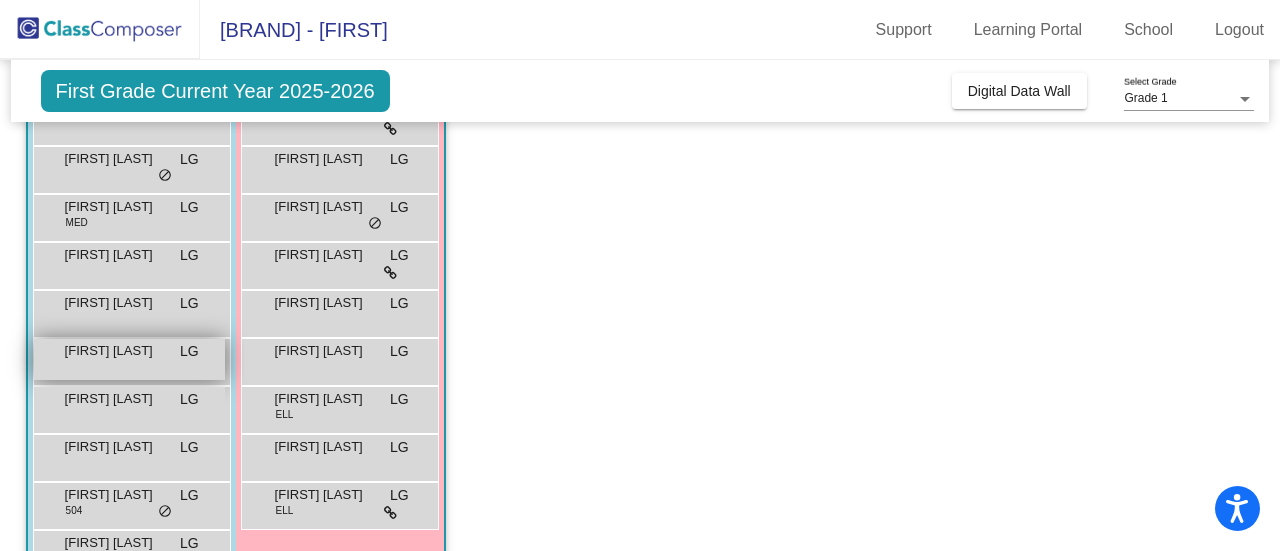 scroll, scrollTop: 273, scrollLeft: 0, axis: vertical 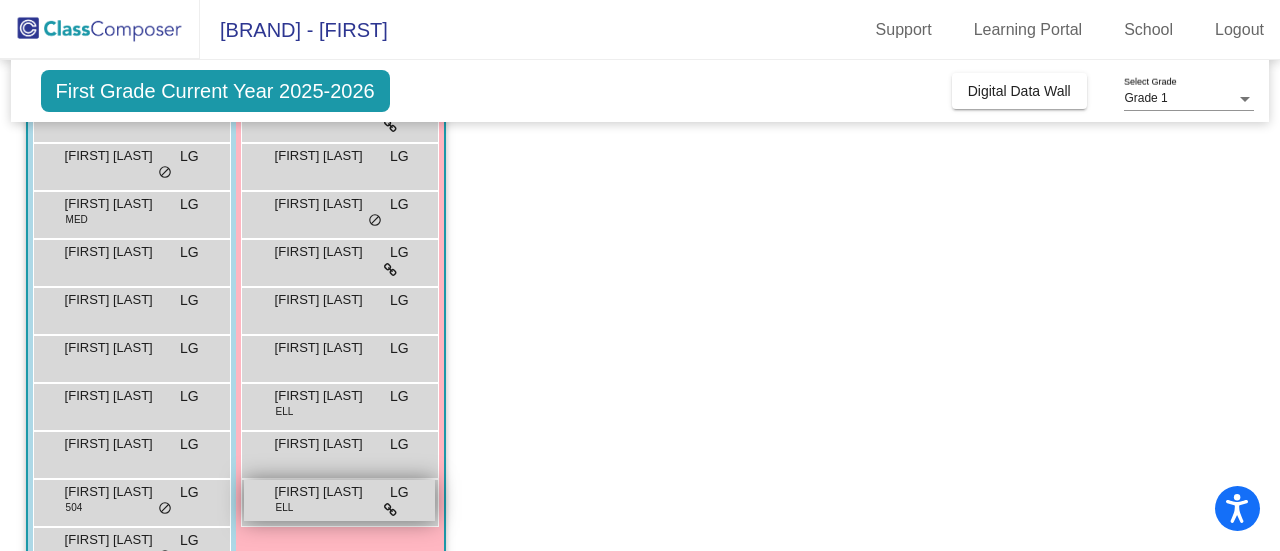 click at bounding box center (390, 510) 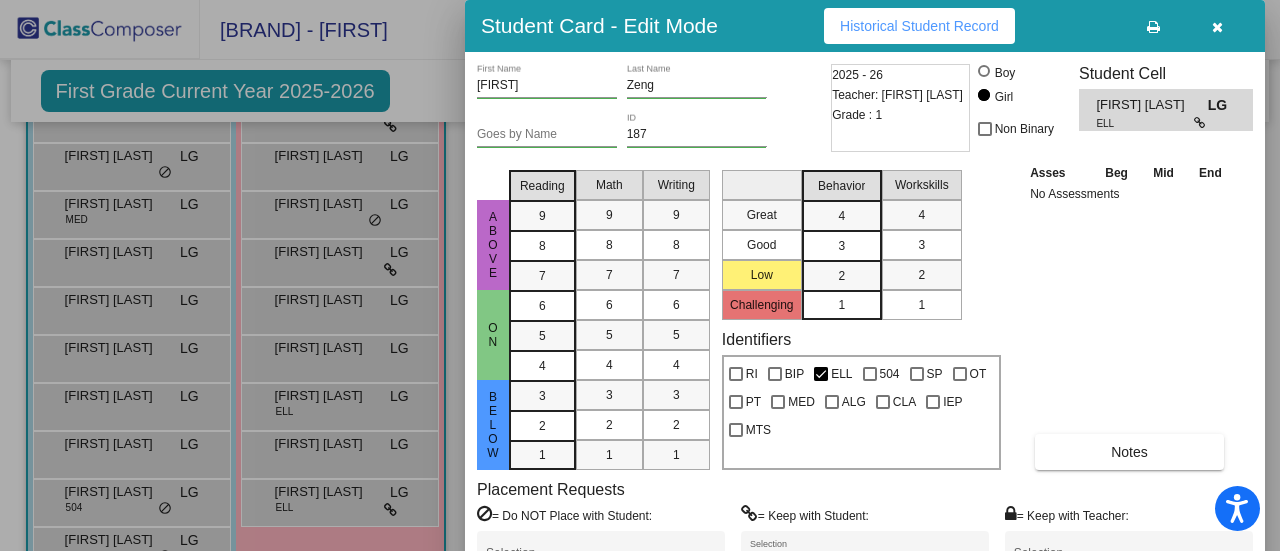 click at bounding box center [640, 275] 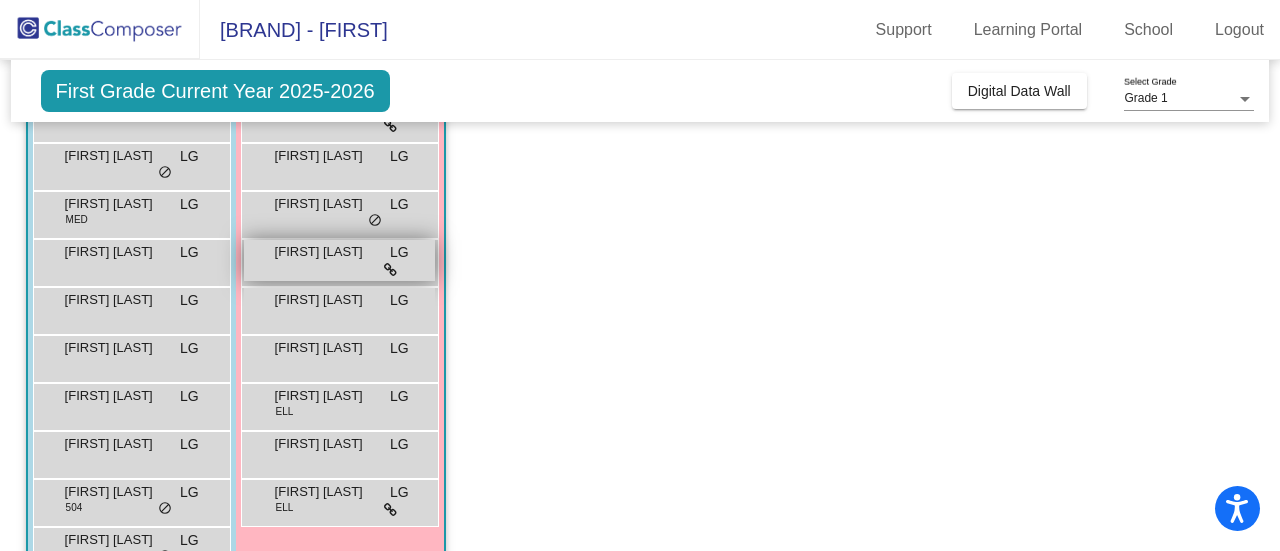 click on "Emma Toula LG lock do_not_disturb_alt" at bounding box center [339, 260] 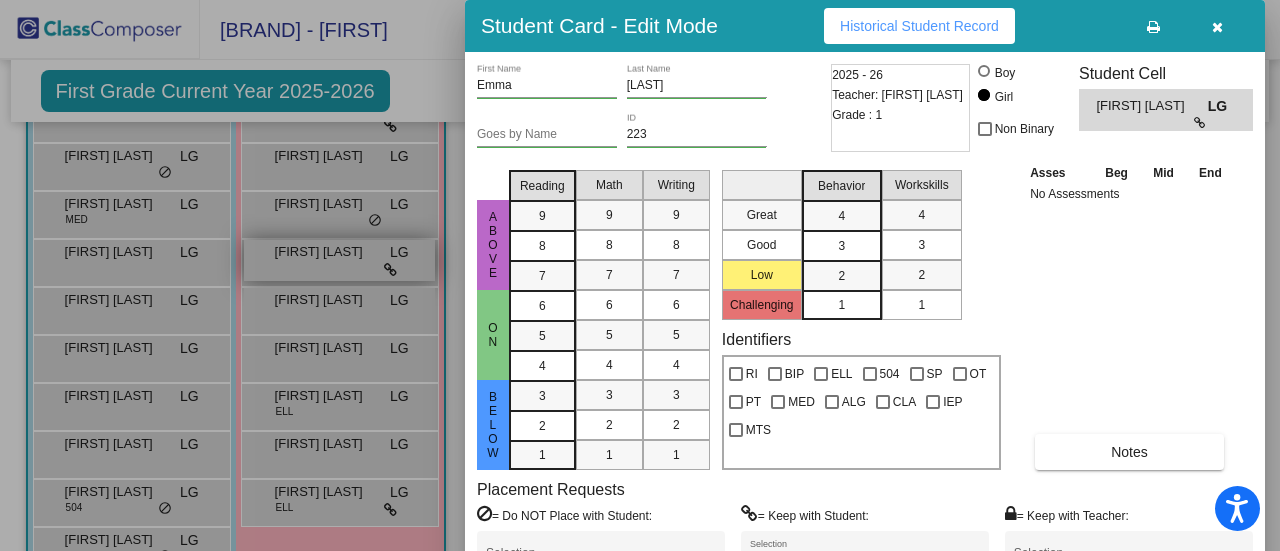 click at bounding box center (640, 275) 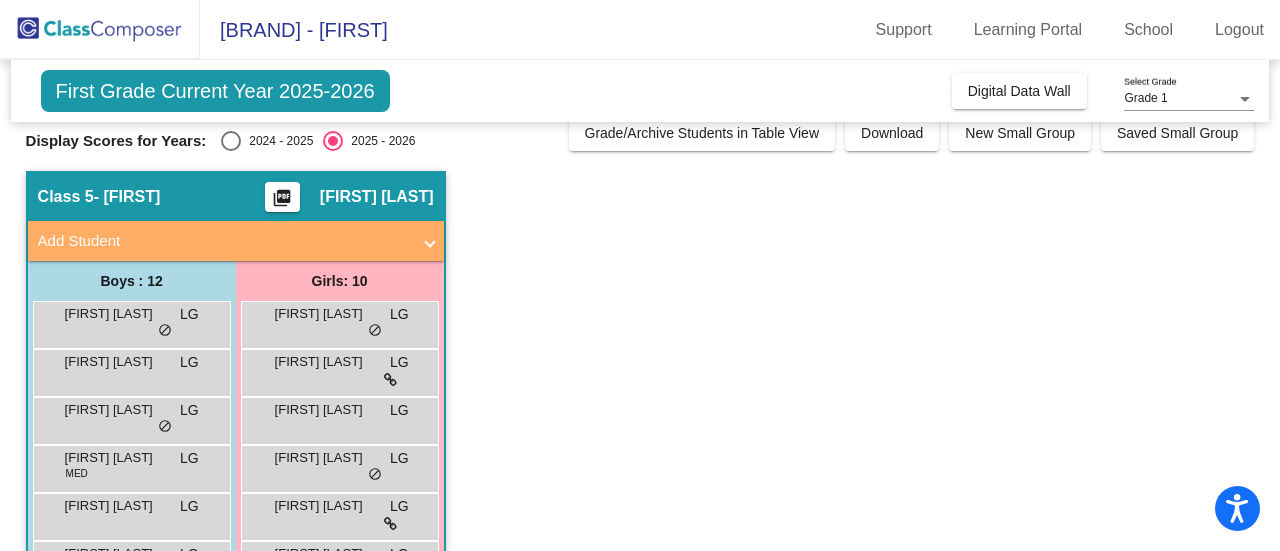 scroll, scrollTop: 0, scrollLeft: 0, axis: both 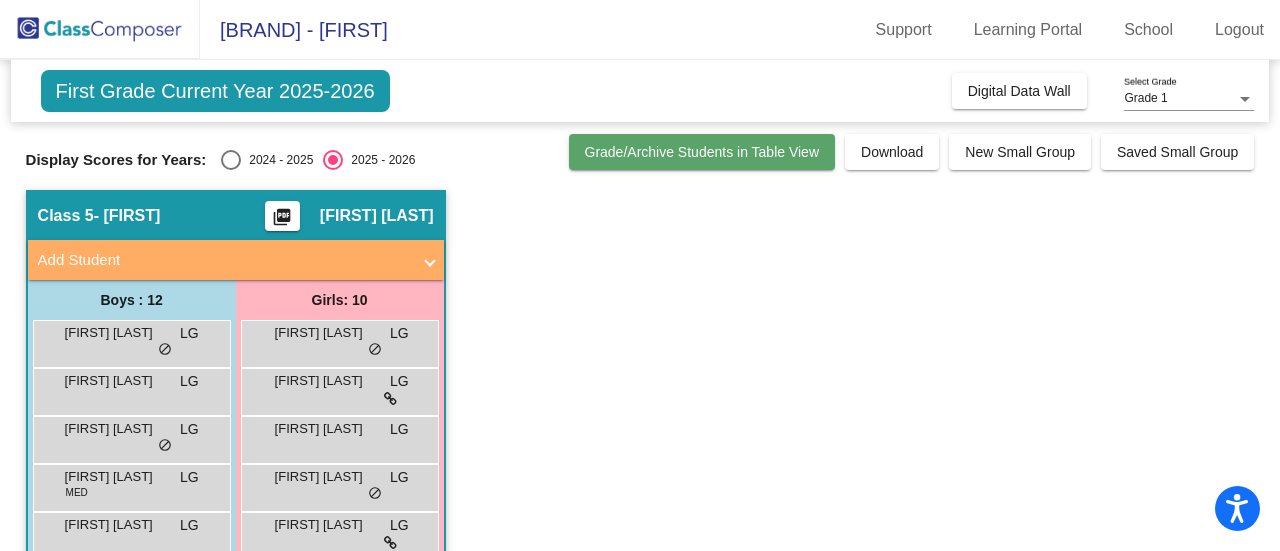 click on "Grade/Archive Students in Table View" 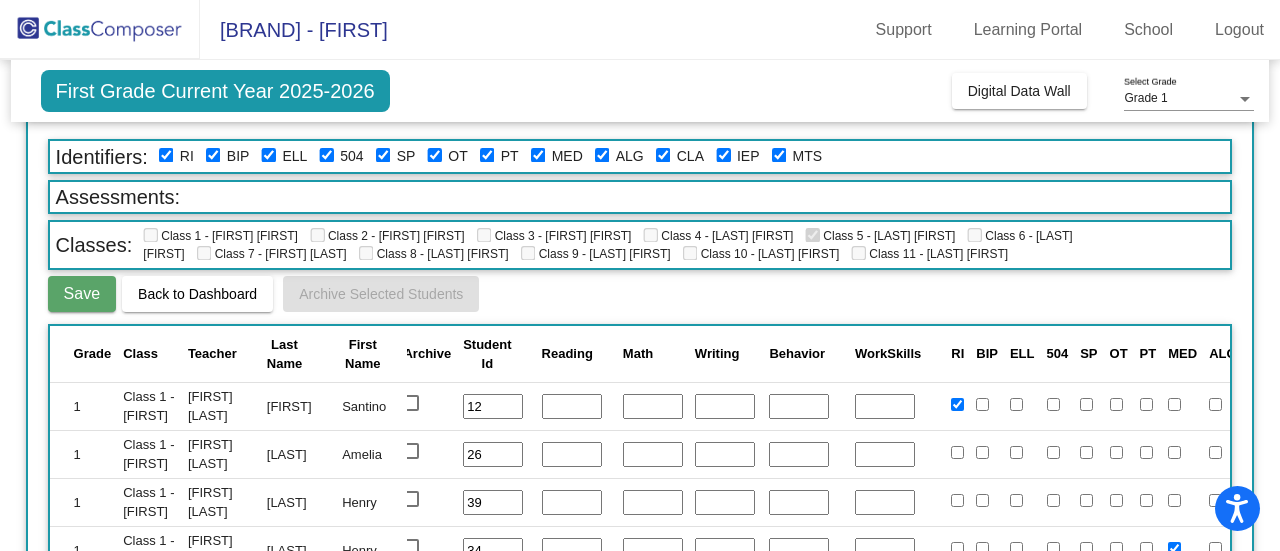 scroll, scrollTop: 0, scrollLeft: 0, axis: both 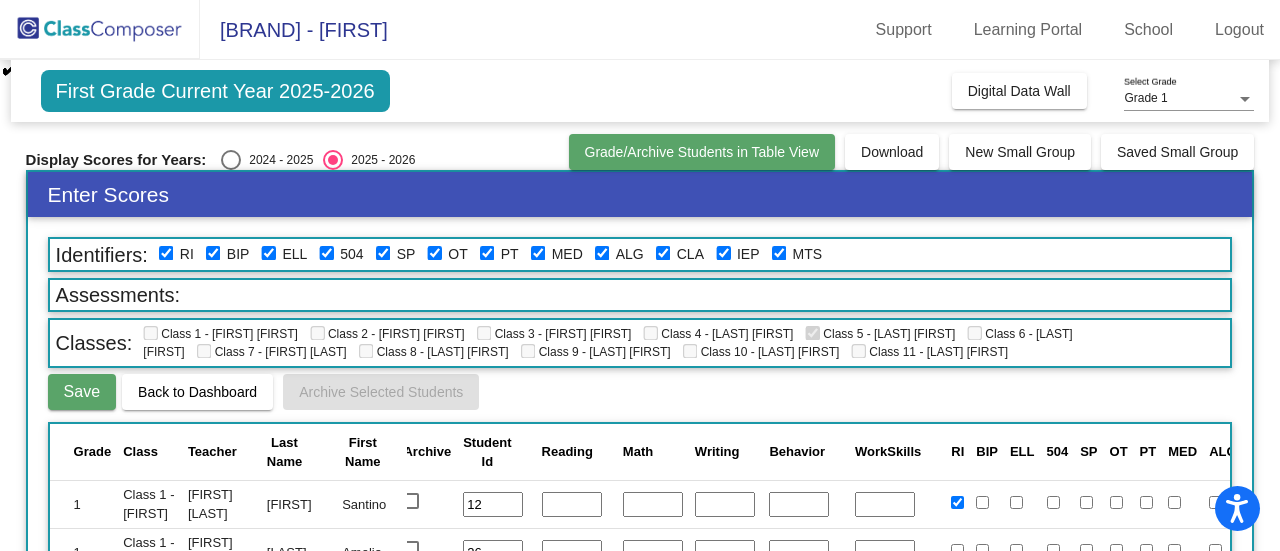 click on "Grade/Archive Students in Table View" 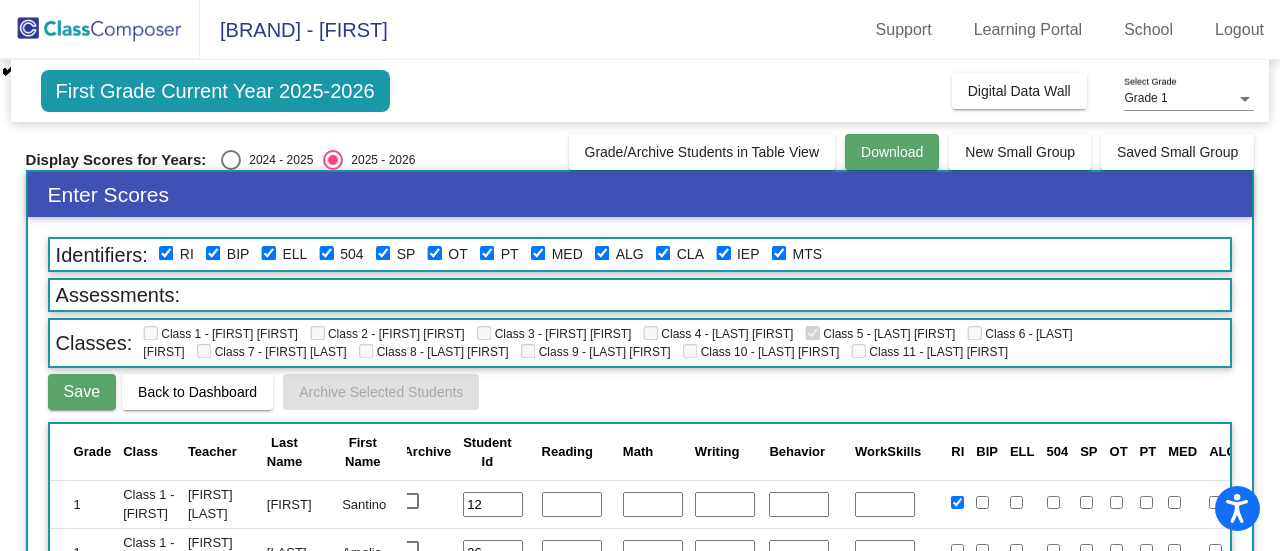 click on "Download" 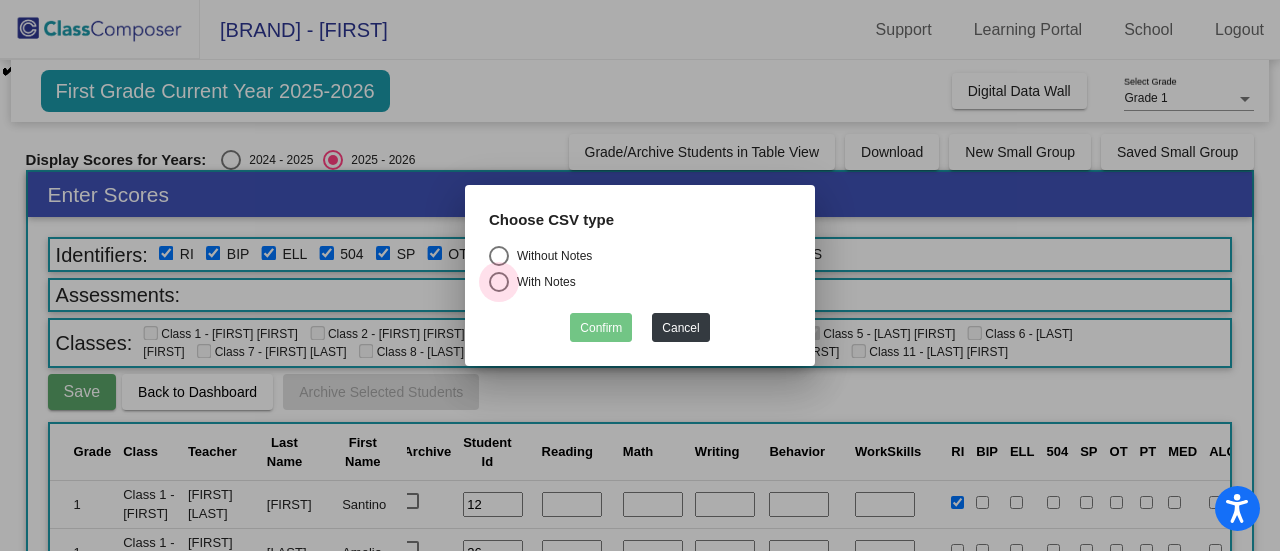 click at bounding box center [499, 282] 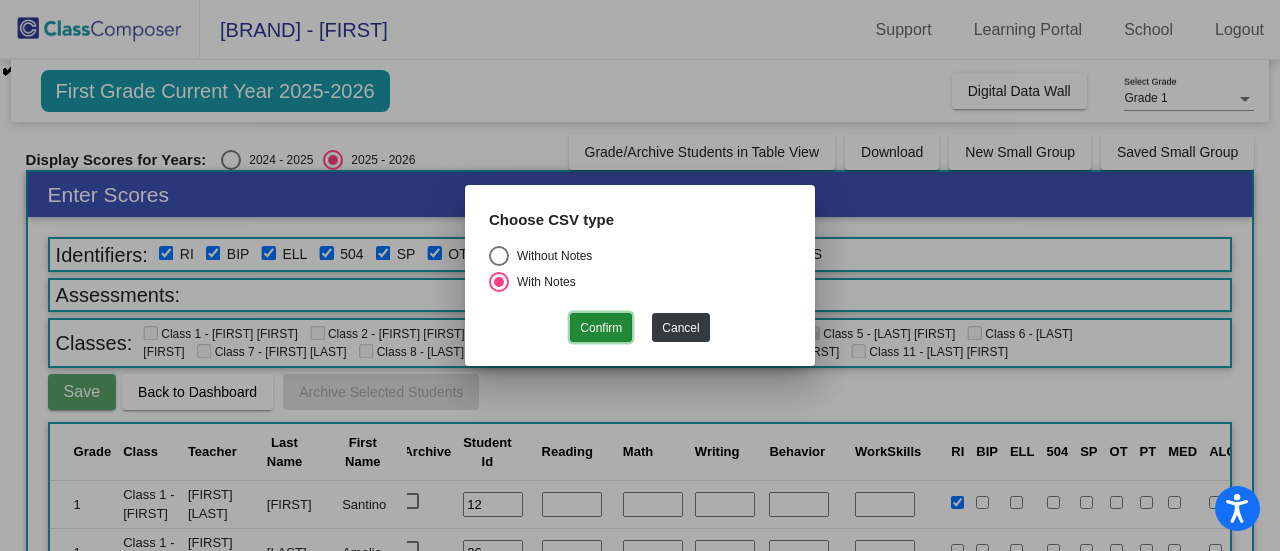 click on "Confirm" at bounding box center (601, 327) 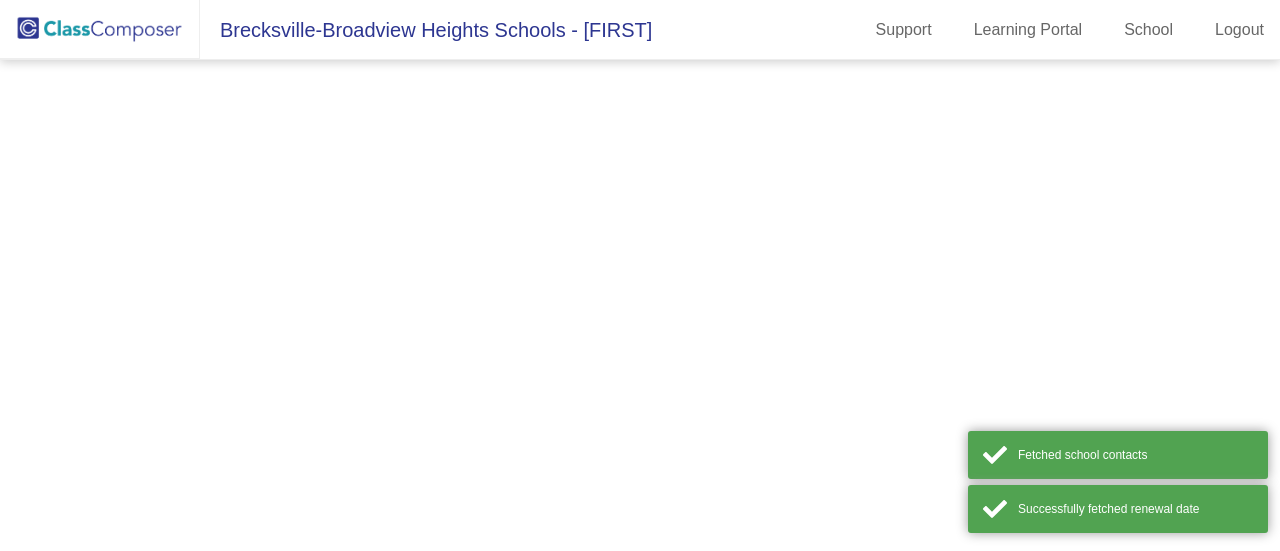 scroll, scrollTop: 0, scrollLeft: 0, axis: both 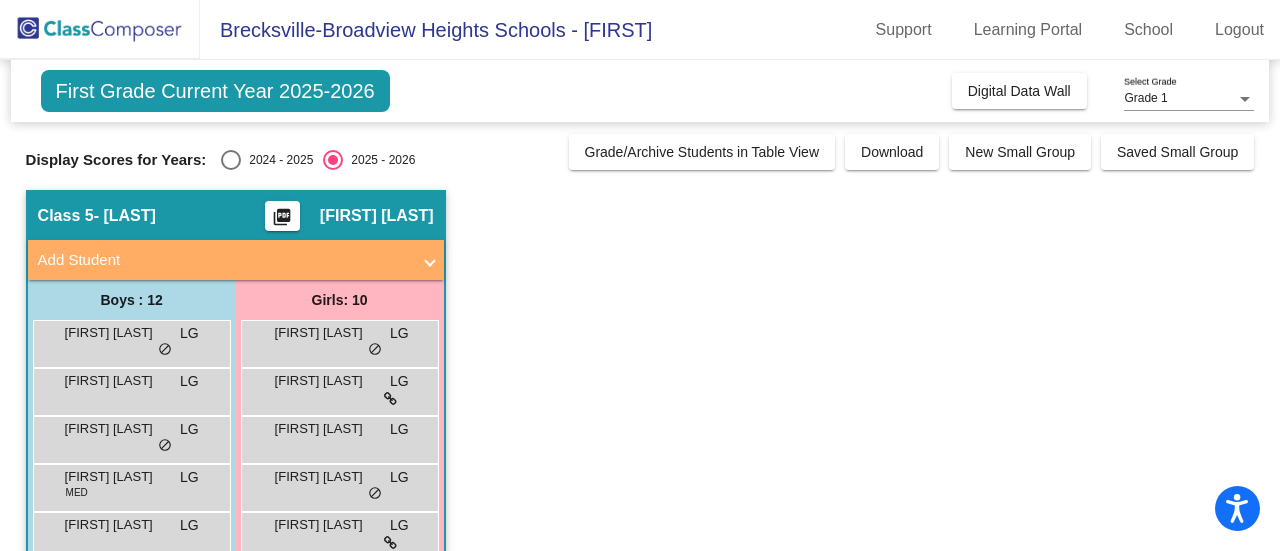 click on "Brecksville-Broadview Heights Schools - Lisa Support Learning Portal School Logout" 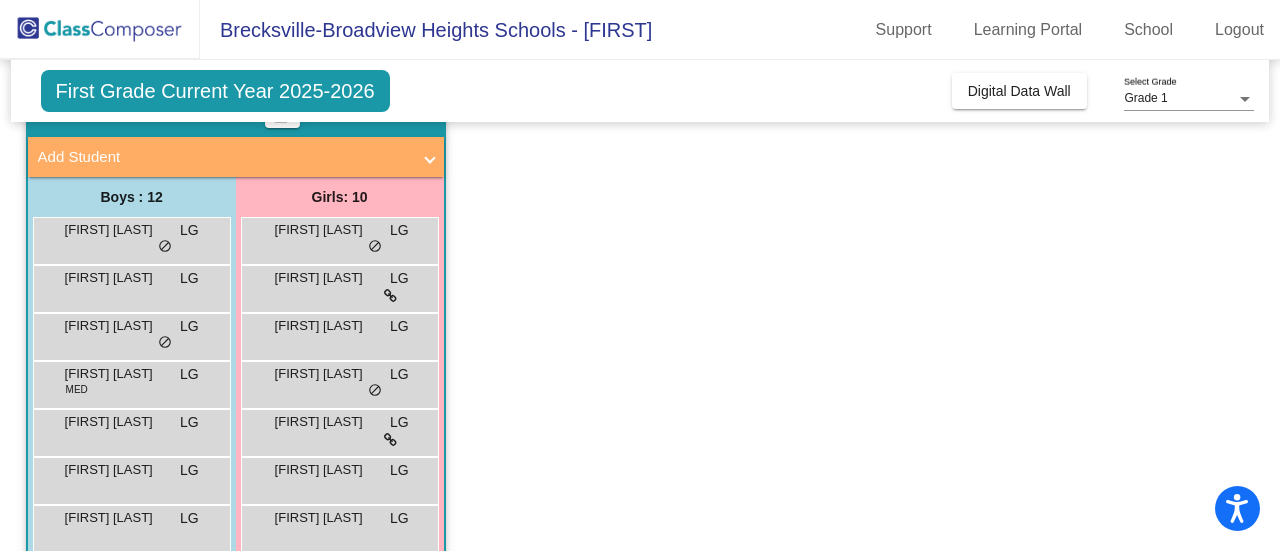 scroll, scrollTop: 104, scrollLeft: 0, axis: vertical 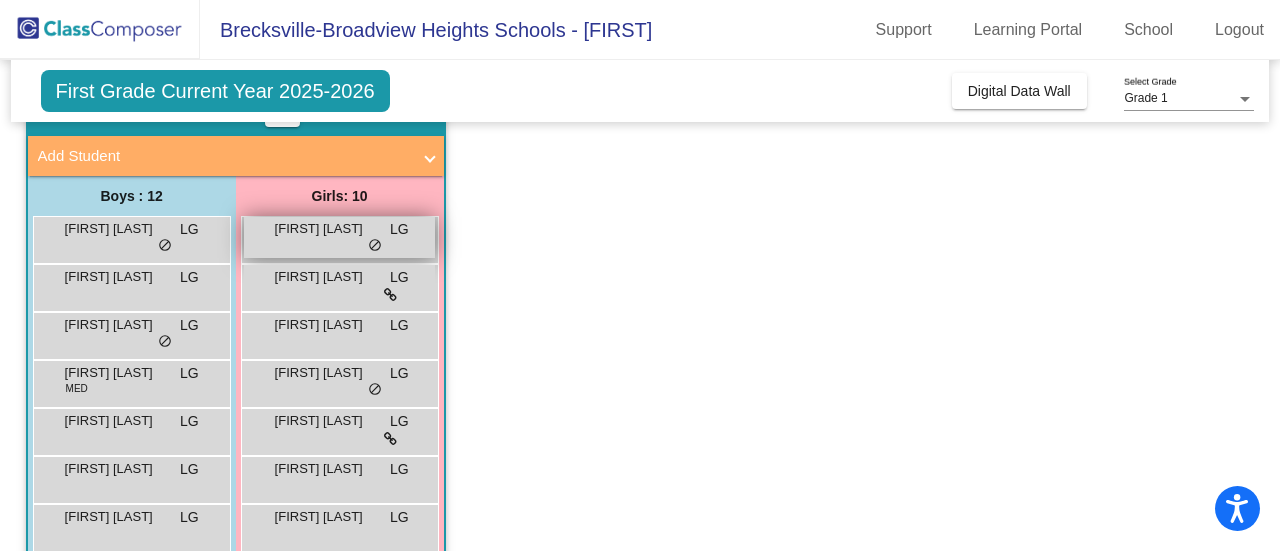 click on "Allison Ivers LG lock do_not_disturb_alt" at bounding box center [339, 237] 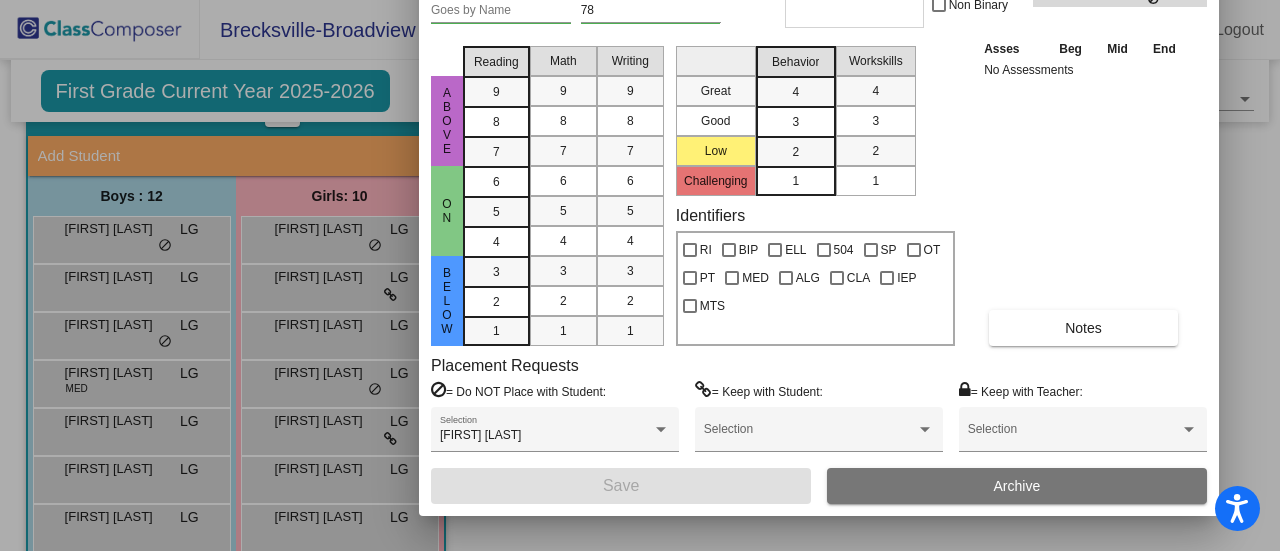 drag, startPoint x: 746, startPoint y: 17, endPoint x: 700, endPoint y: -107, distance: 132.25732 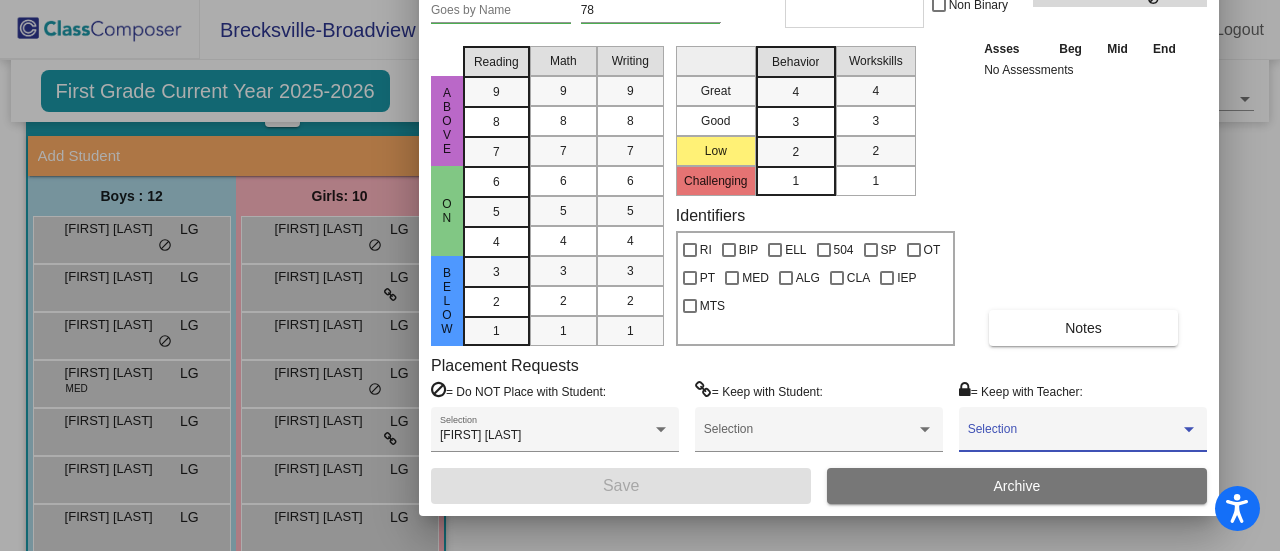 click at bounding box center [1074, 436] 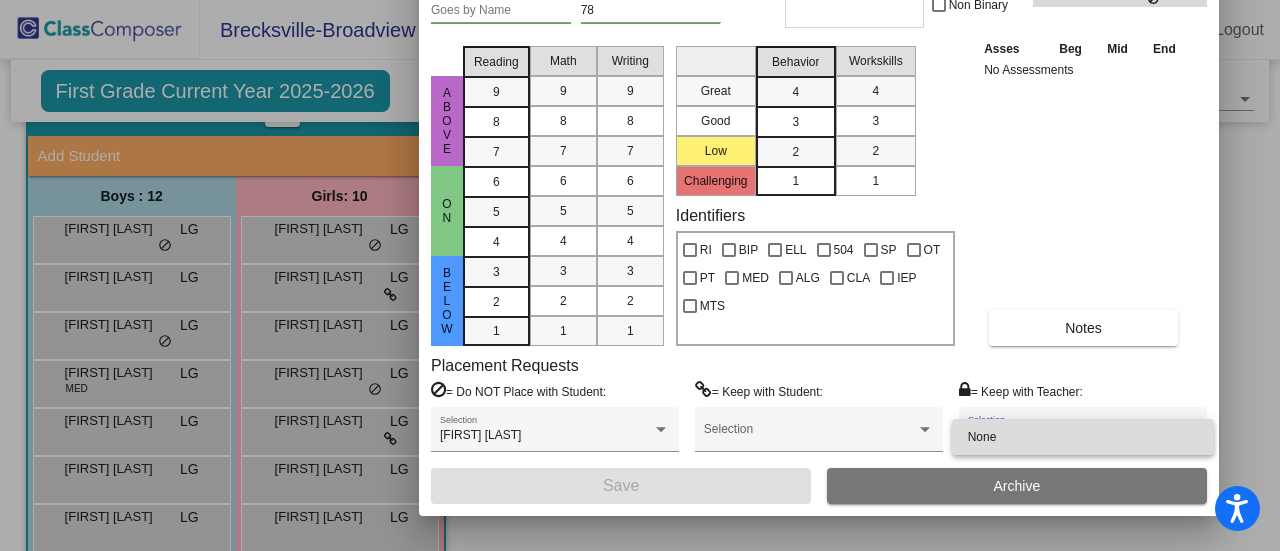click on "None" at bounding box center [1083, 437] 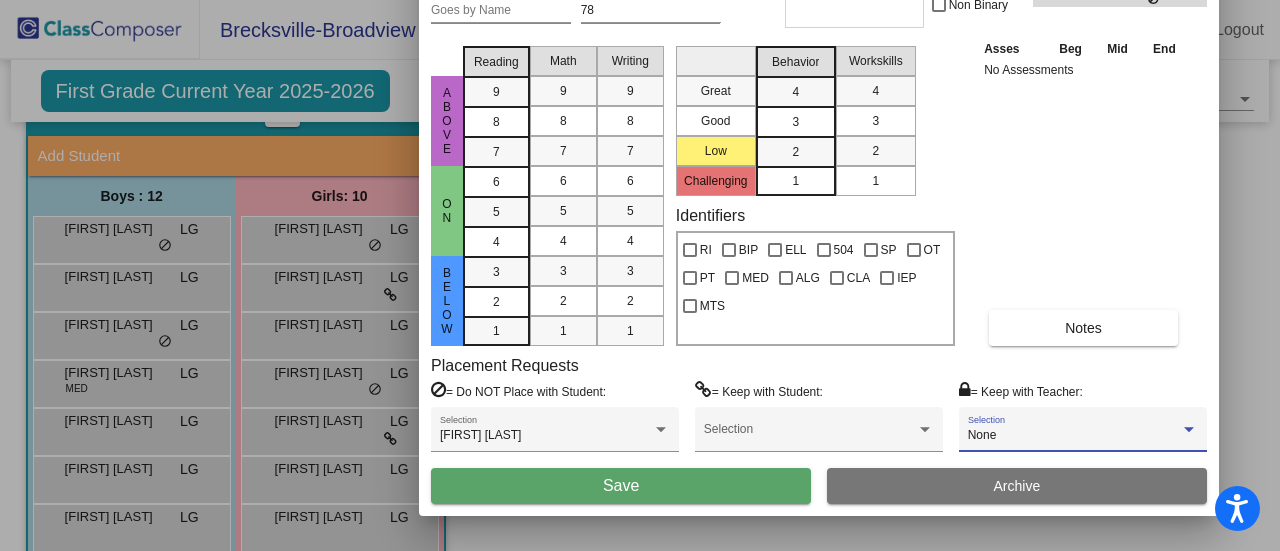 click at bounding box center (640, 275) 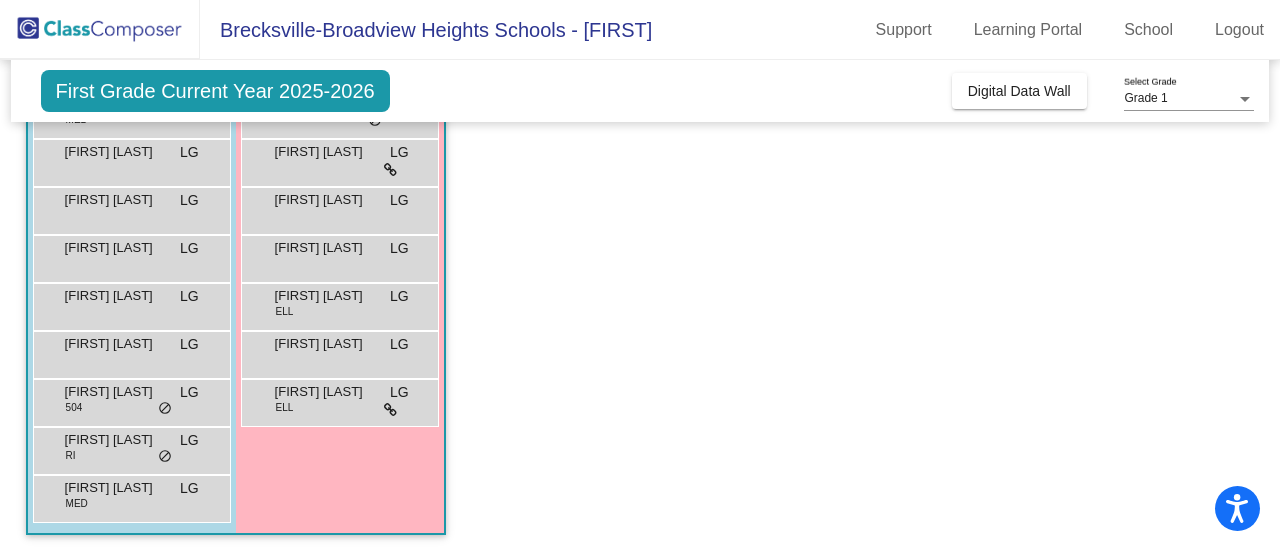 scroll, scrollTop: 374, scrollLeft: 0, axis: vertical 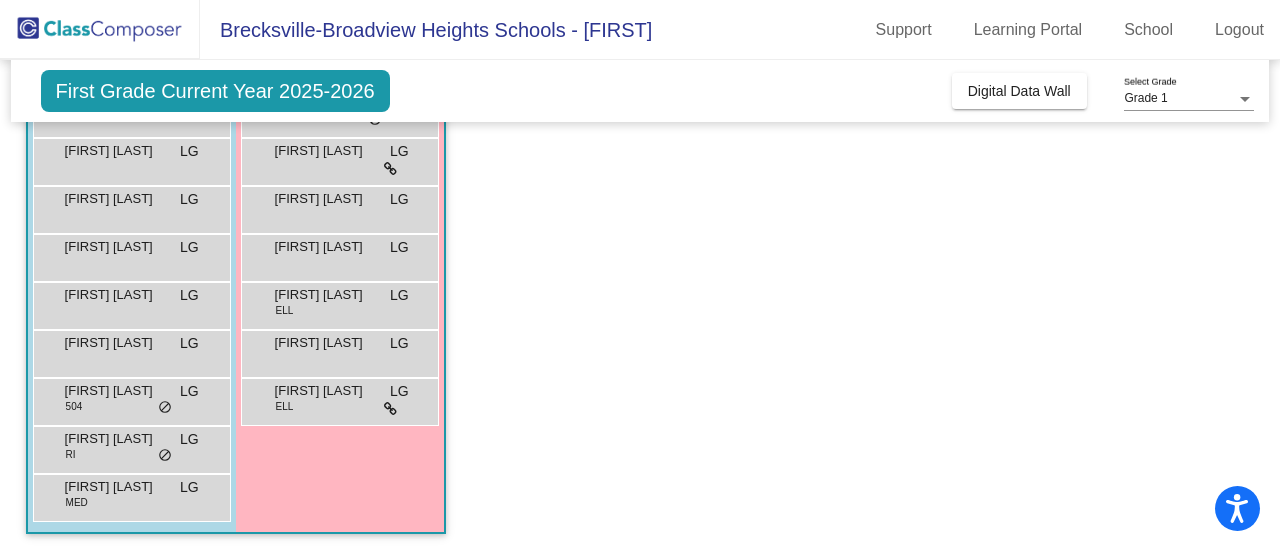click on "Girls: 10 Allison Ivers LG lock do_not_disturb_alt Amelia Cegelka LG lock do_not_disturb_alt Anna Brennan LG lock do_not_disturb_alt Emilia DiMattio LG lock do_not_disturb_alt Emma Toula LG lock do_not_disturb_alt Josephine Danczak LG lock do_not_disturb_alt Lina Peck LG lock do_not_disturb_alt Sofia Radlovskyi ELL LG lock do_not_disturb_alt Sofiia Vostinic LG lock do_not_disturb_alt Tehillah Zeng ELL LG lock do_not_disturb_alt" at bounding box center [0, 0] 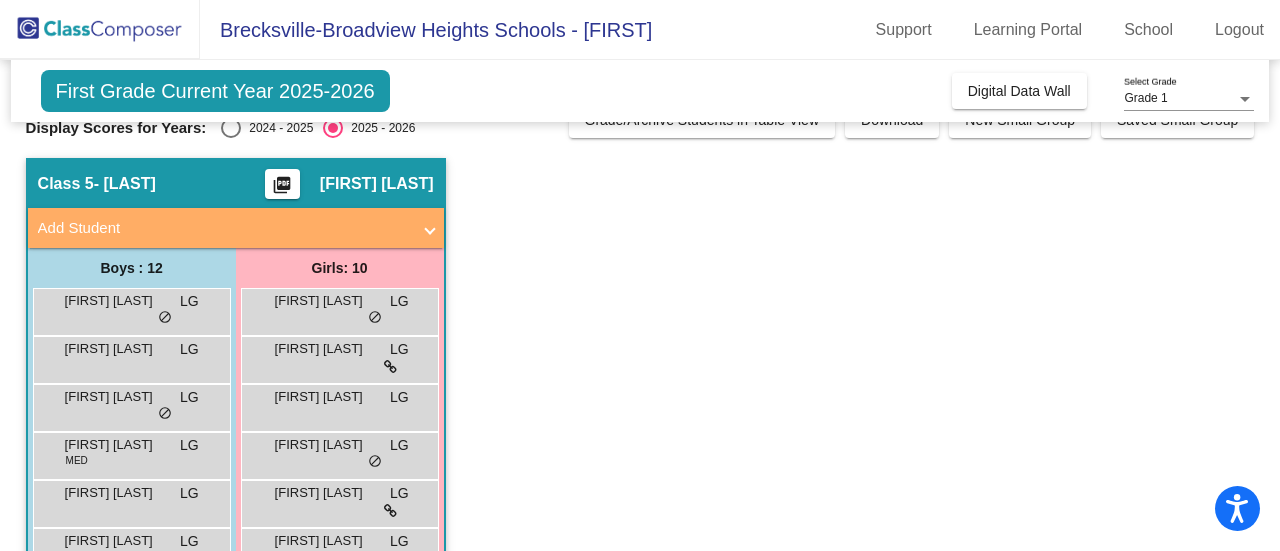 scroll, scrollTop: 0, scrollLeft: 0, axis: both 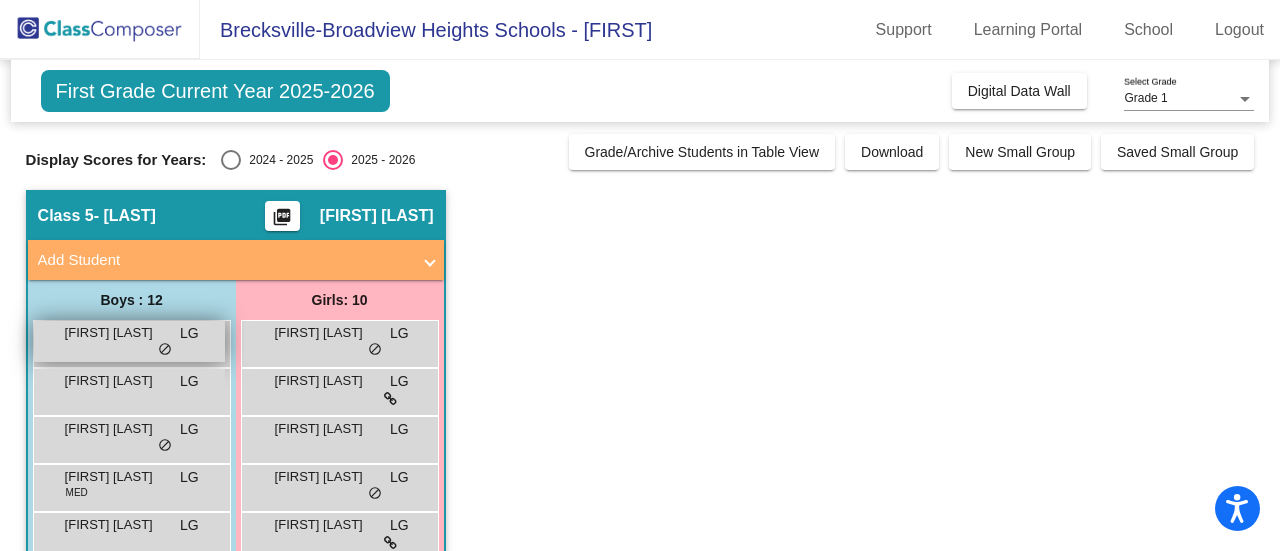 click on "Bradley Keene LG lock do_not_disturb_alt" at bounding box center (129, 341) 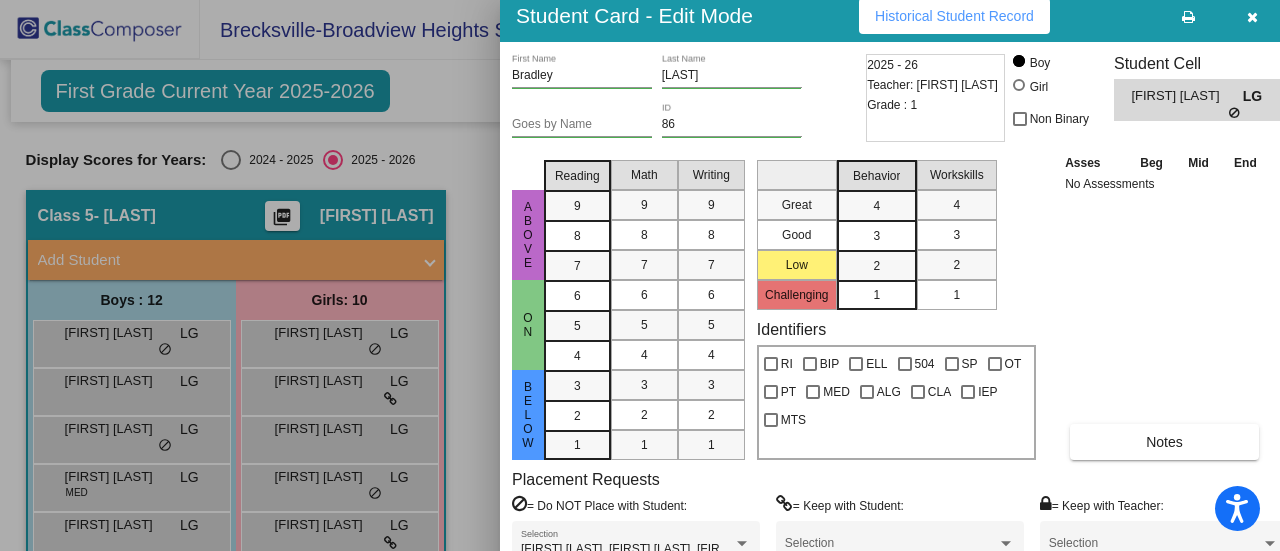 drag, startPoint x: 1105, startPoint y: 26, endPoint x: 1138, endPoint y: 17, distance: 34.20526 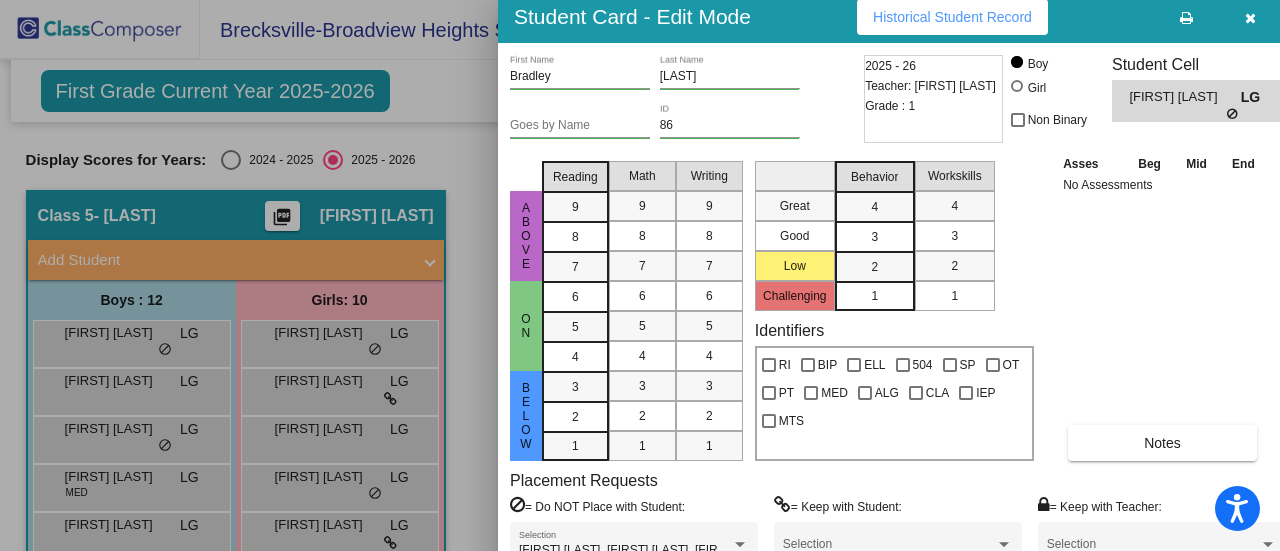 click at bounding box center [640, 275] 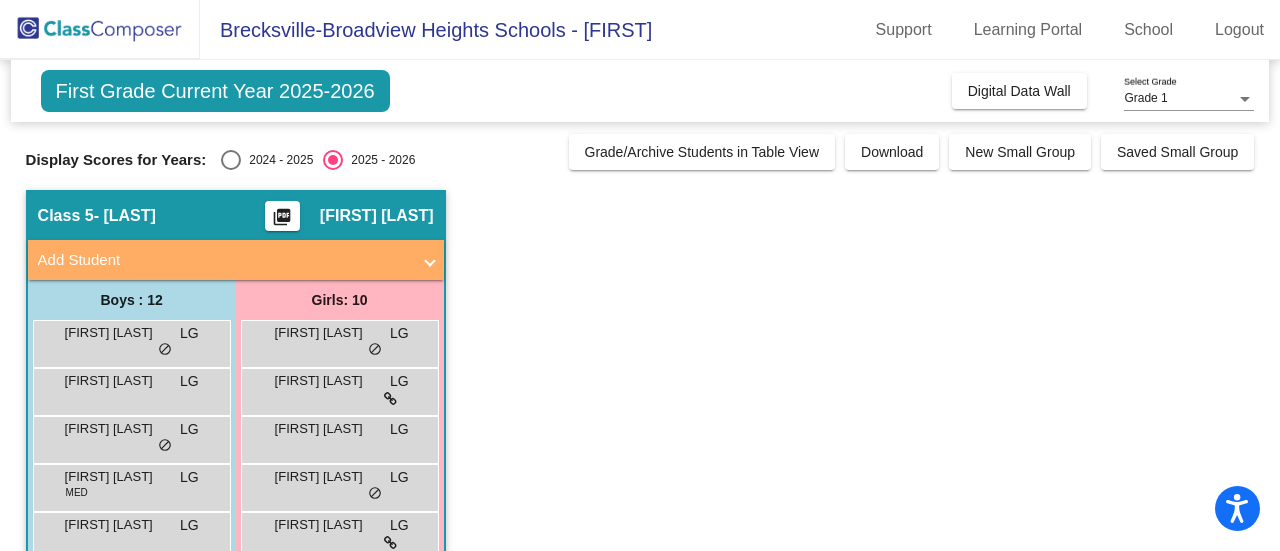 click on "Bradley Keene LG lock do_not_disturb_alt" at bounding box center [129, 341] 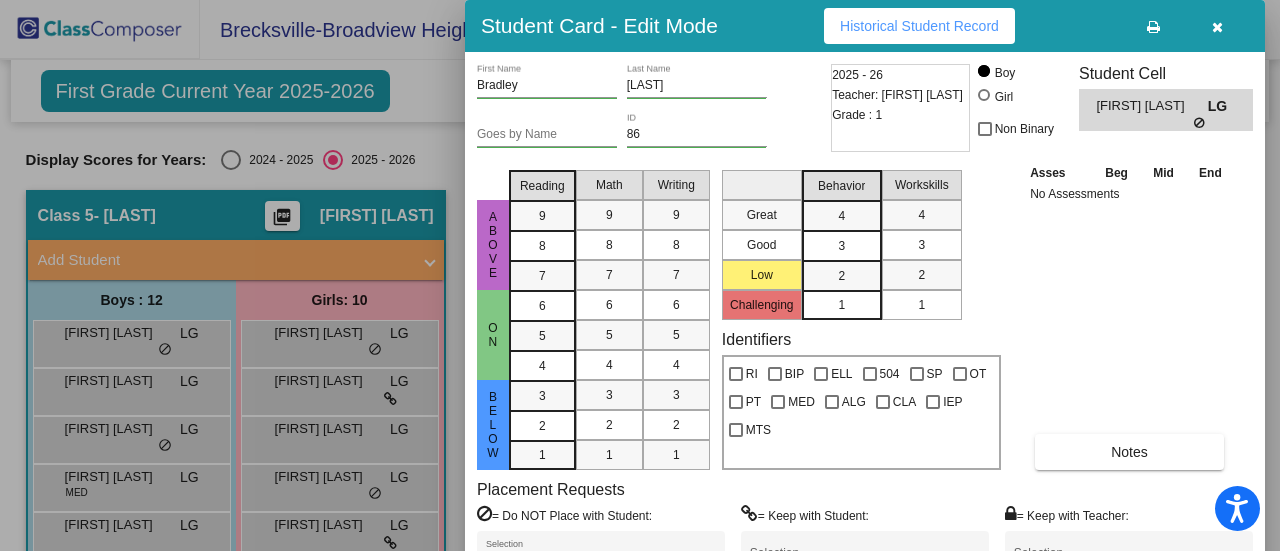 click on "Historical Student Record" at bounding box center (919, 26) 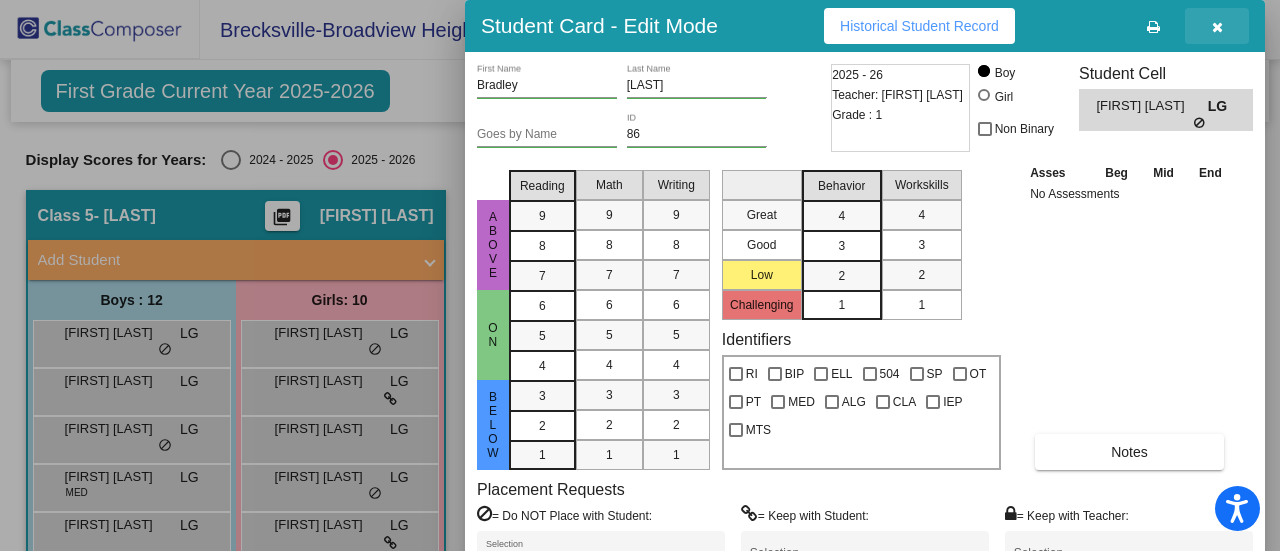 click at bounding box center (1217, 27) 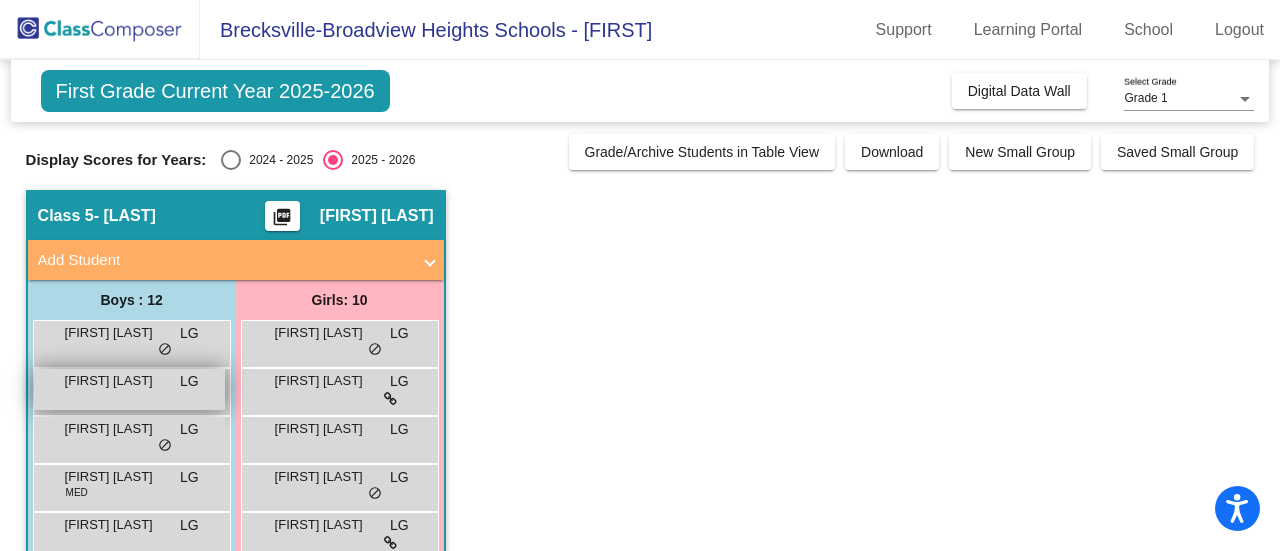 click on "Elijah Dikowicz LG lock do_not_disturb_alt" at bounding box center (129, 389) 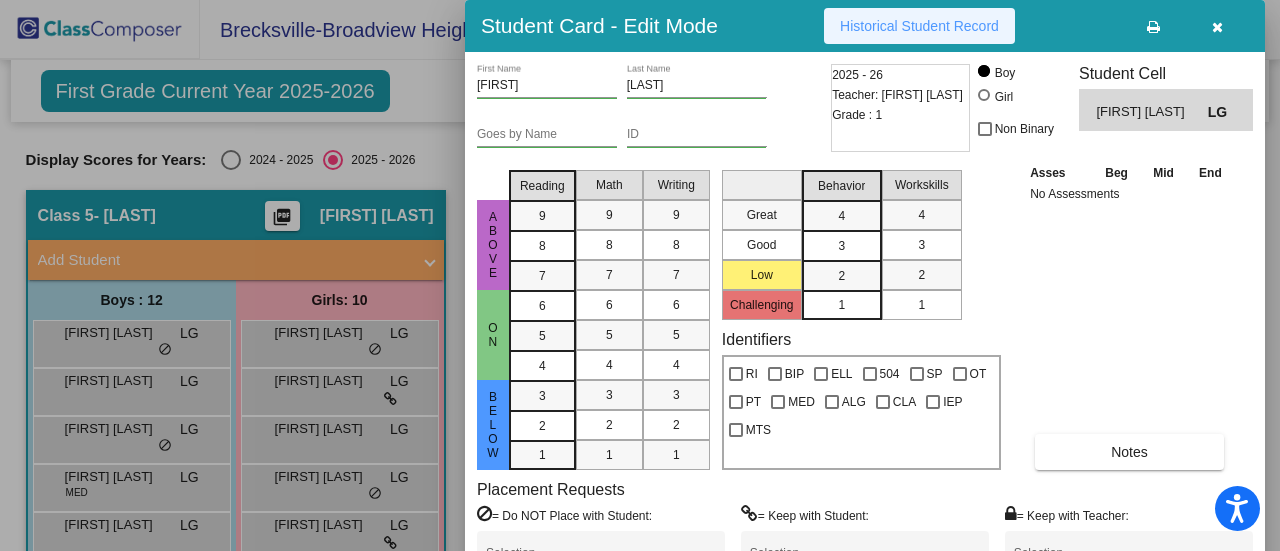 click on "Historical Student Record" at bounding box center (919, 26) 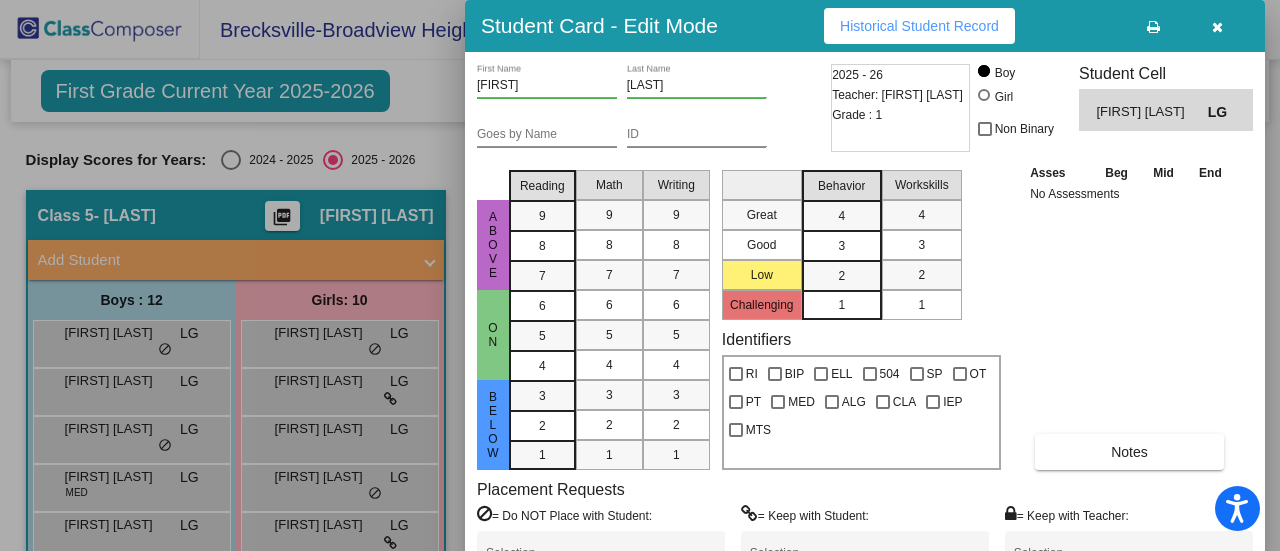 click at bounding box center (1217, 26) 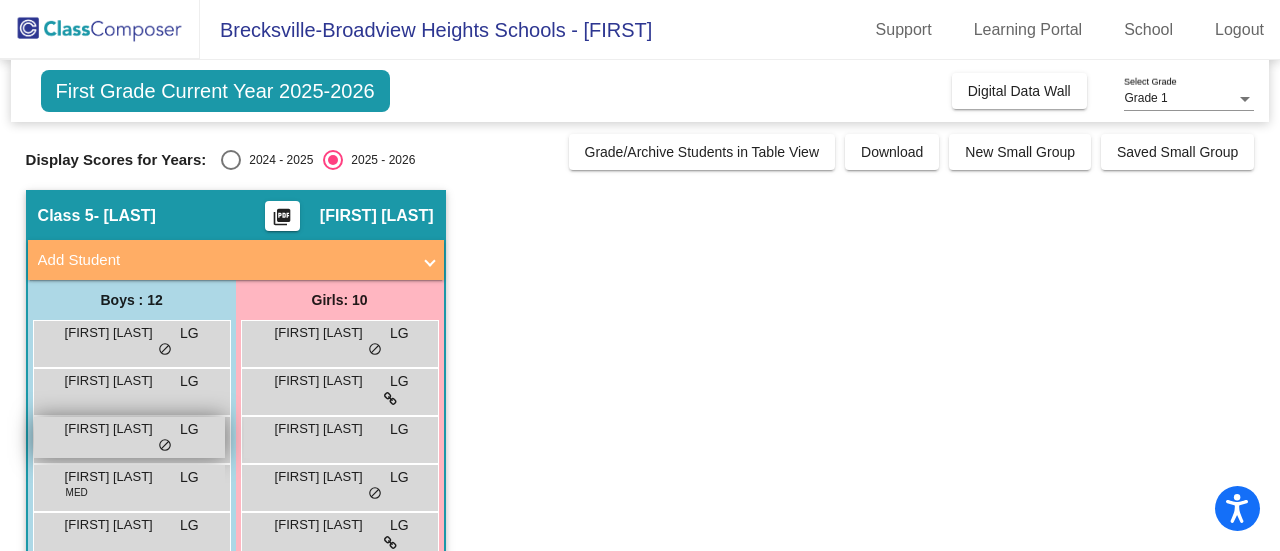 click on "Giovanni McNamara" at bounding box center (115, 429) 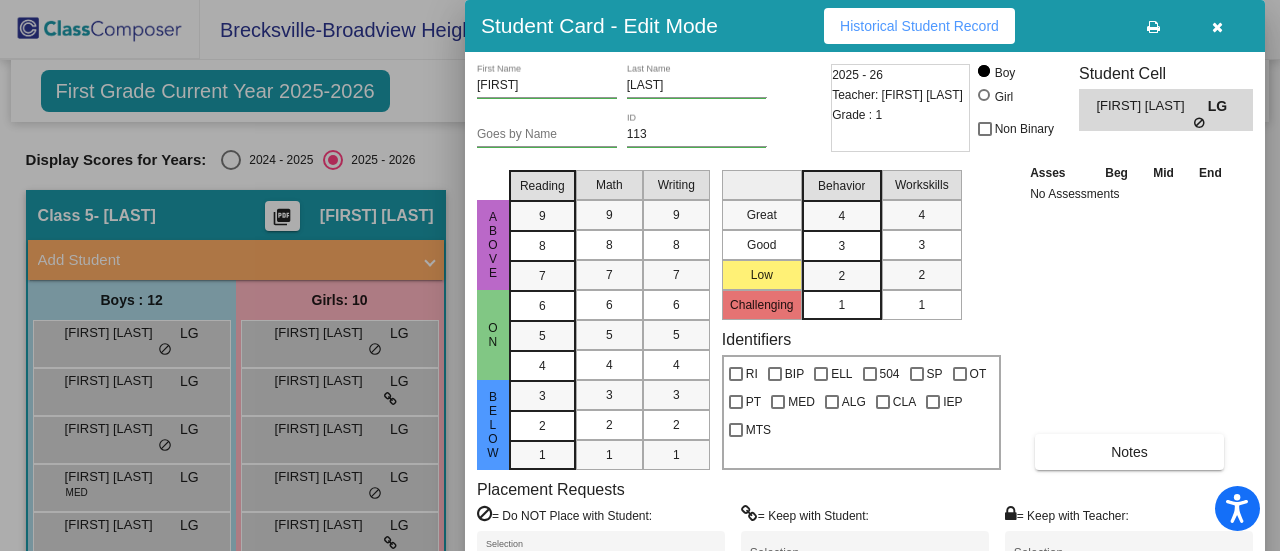 click on "Historical Student Record" at bounding box center (919, 26) 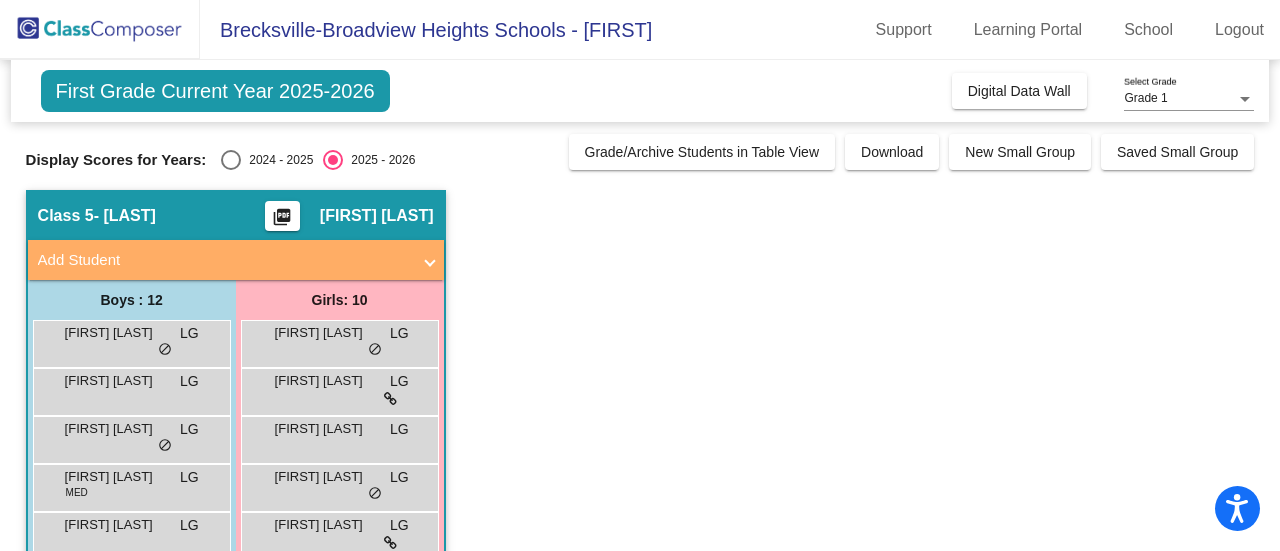 click on "Henry Crook MED LG lock do_not_disturb_alt" at bounding box center (129, 485) 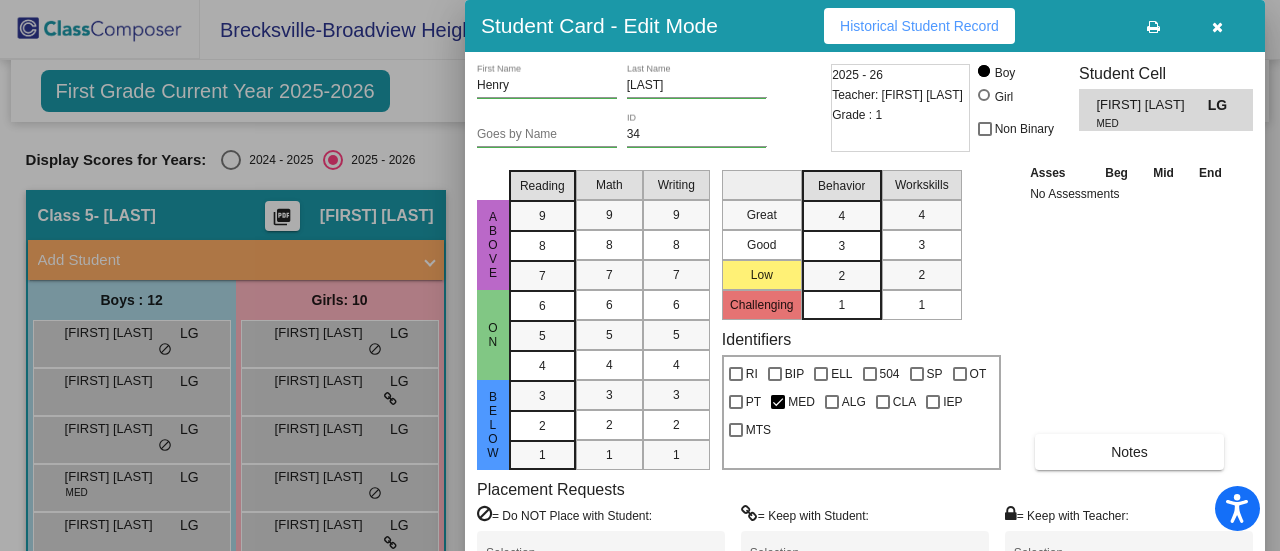 click on "Historical Student Record" at bounding box center (919, 26) 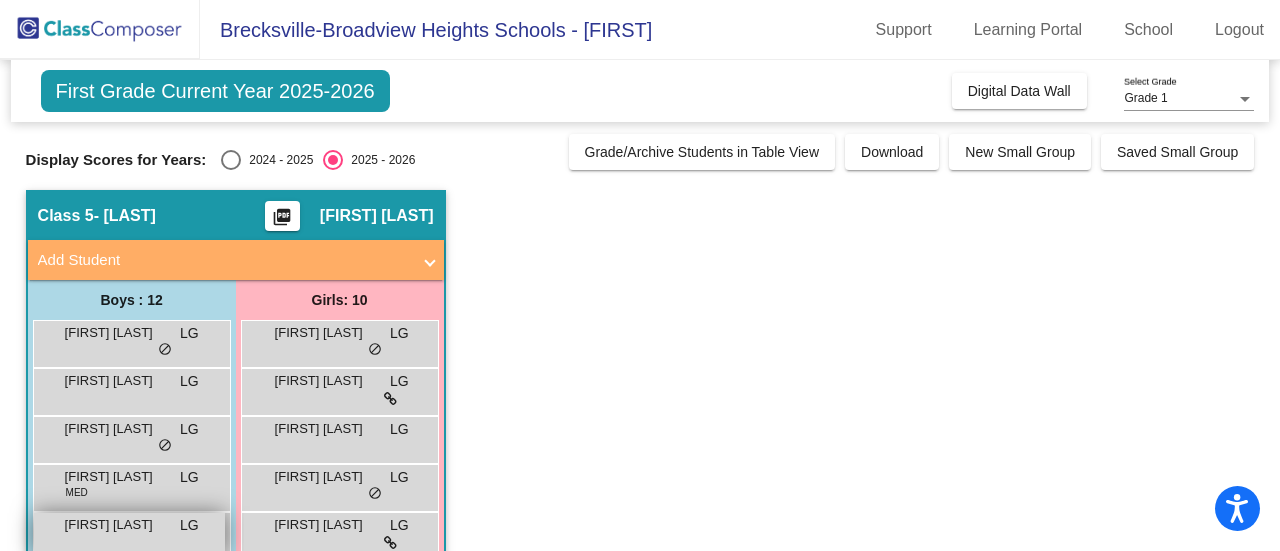 click on "Henry Dieringer" at bounding box center [115, 525] 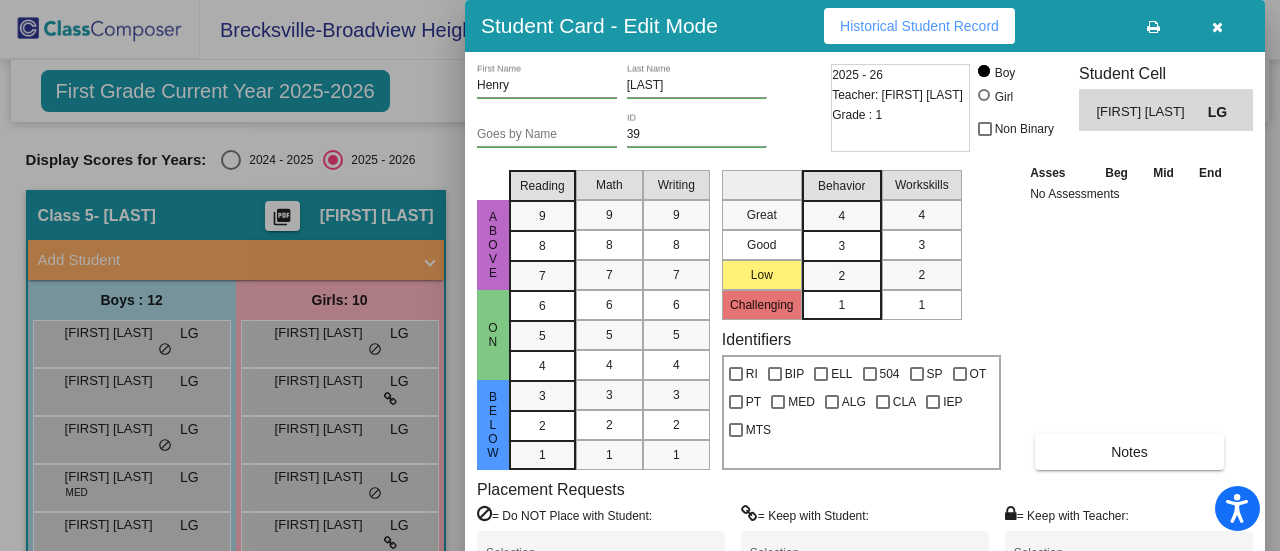 click on "Historical Student Record" at bounding box center [919, 26] 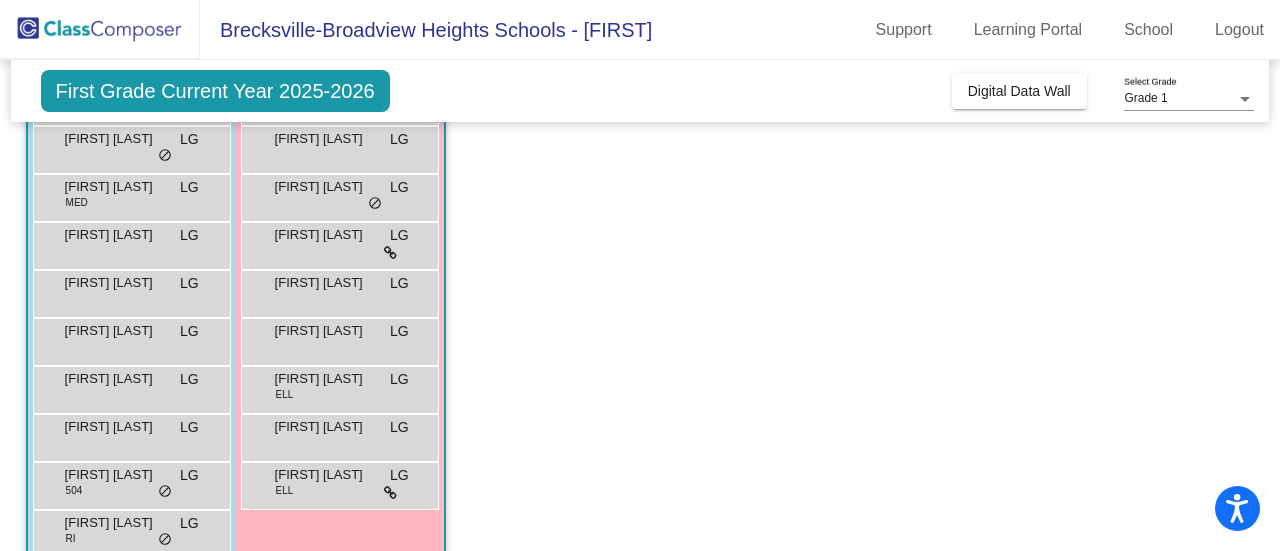 scroll, scrollTop: 294, scrollLeft: 0, axis: vertical 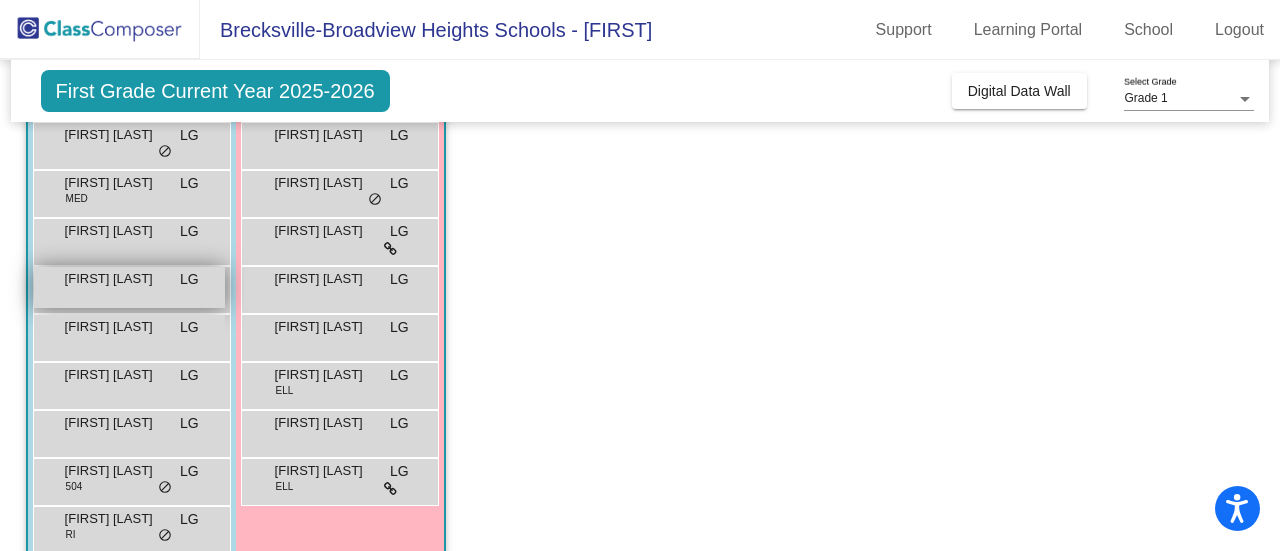 click on "Issac Meyers" at bounding box center (115, 279) 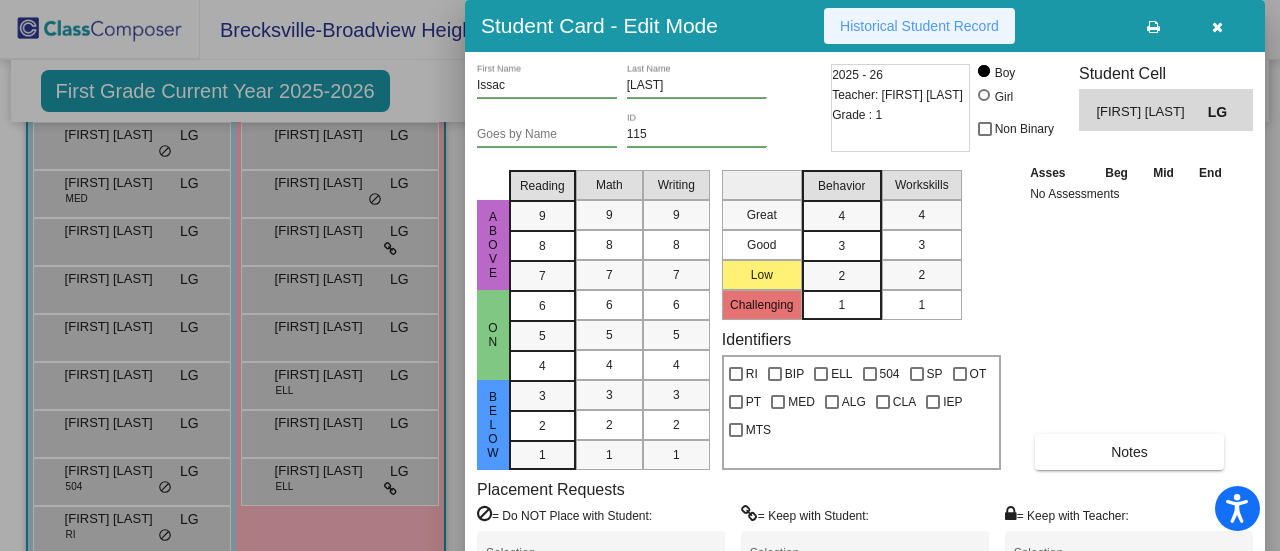 click on "Historical Student Record" at bounding box center [919, 26] 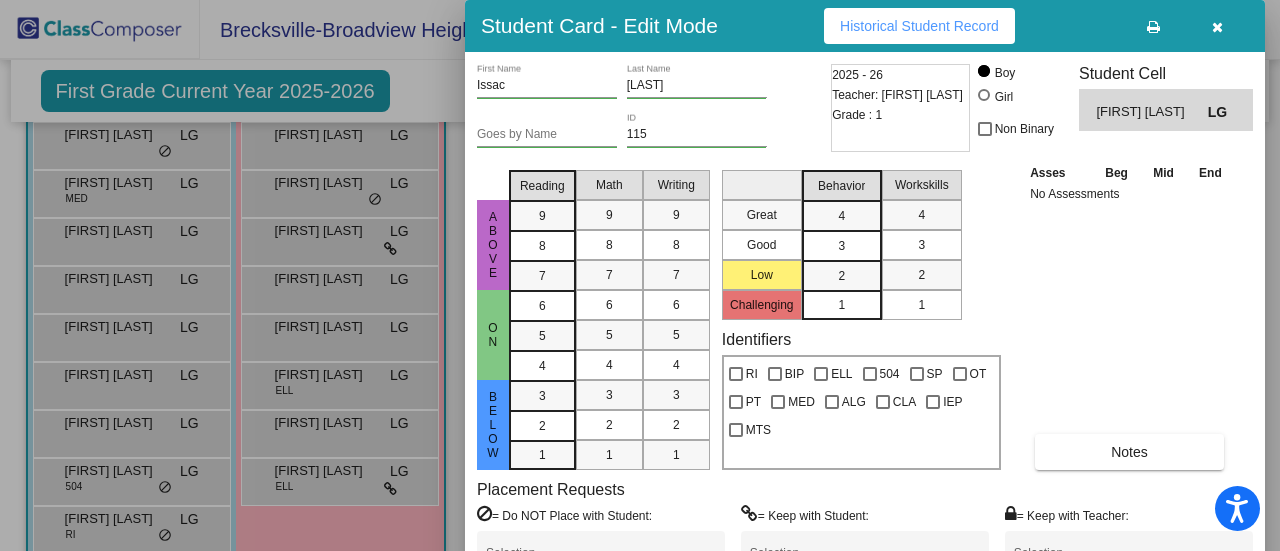 click at bounding box center (640, 275) 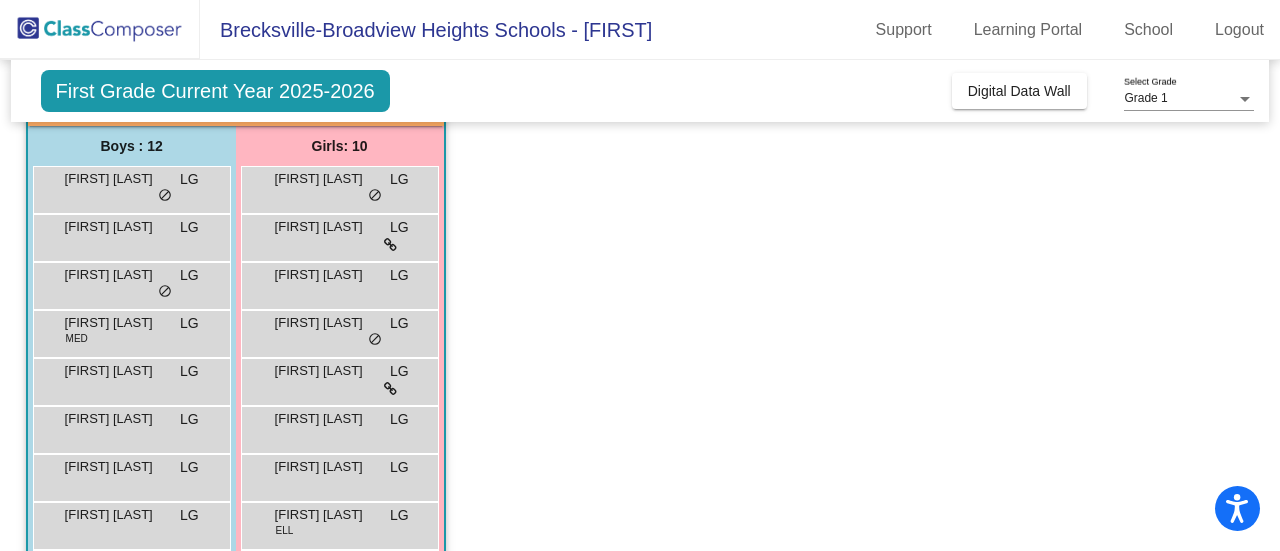scroll, scrollTop: 153, scrollLeft: 0, axis: vertical 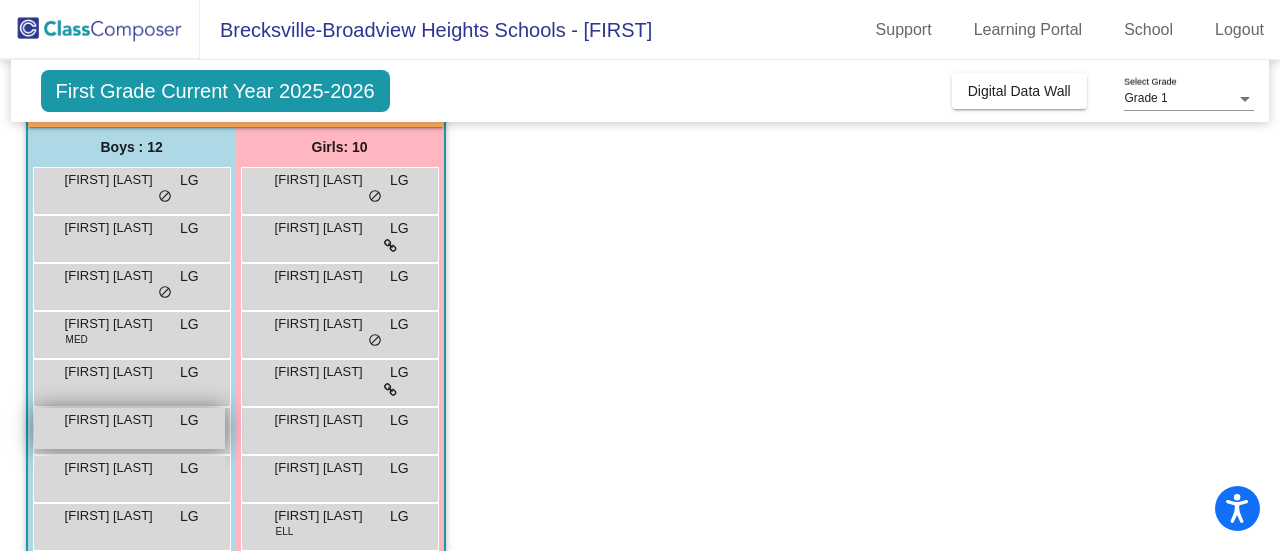 click on "Issac Meyers LG lock do_not_disturb_alt" at bounding box center (129, 428) 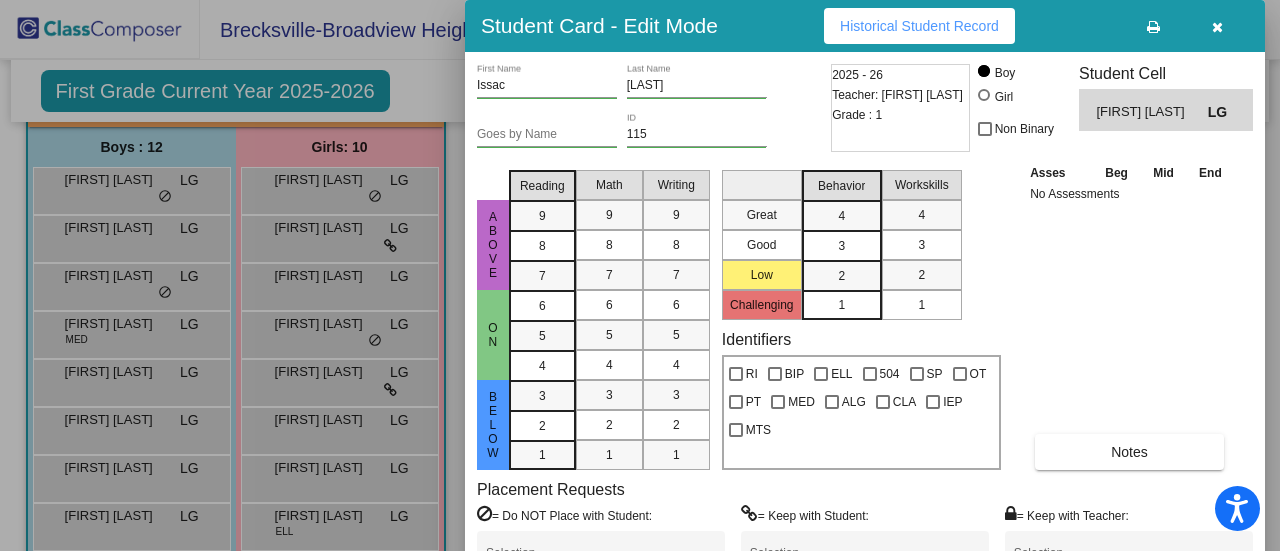 click on "Historical Student Record" at bounding box center (919, 26) 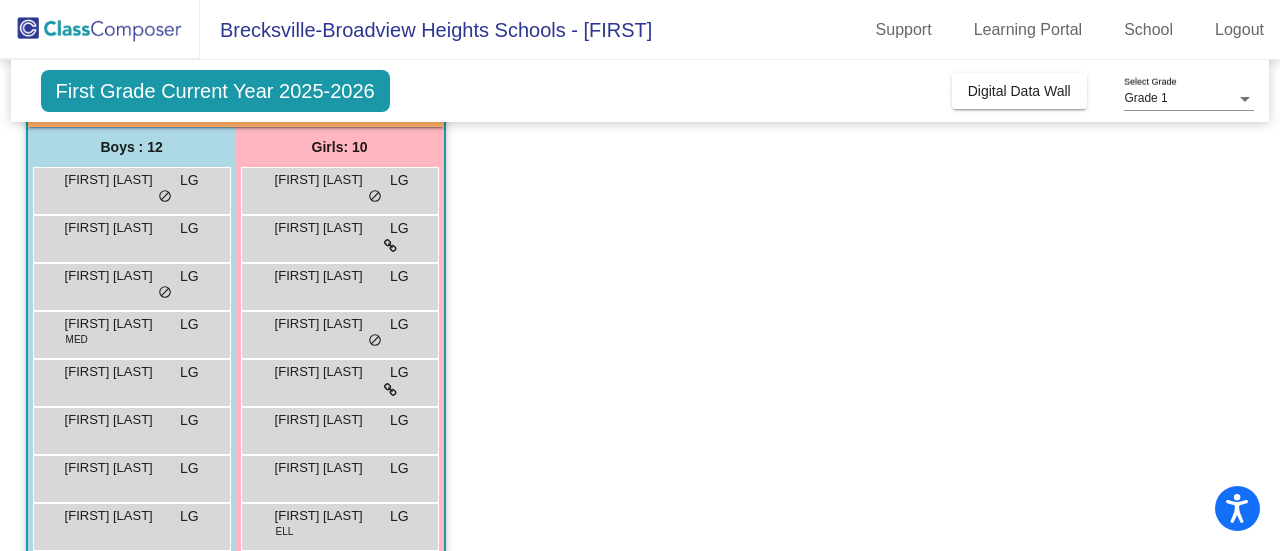 click on "Class 5   - Galosi  picture_as_pdf Lisa Galosi  Add Student  First Name Last Name Student Id  (Recommended)   Boy   Girl   Non Binary Add Close  Boys : 12  Bradley Keene LG lock do_not_disturb_alt Elijah Dikowicz LG lock do_not_disturb_alt Giovanni McNamara LG lock do_not_disturb_alt Henry Crook MED LG lock do_not_disturb_alt Henry Dieringer LG lock do_not_disturb_alt Issac Meyers LG lock do_not_disturb_alt Luca Dean LG lock do_not_disturb_alt Milan Janicijevic LG lock do_not_disturb_alt NamPhong Nguyen LG lock do_not_disturb_alt Oliver Good 504 LG lock do_not_disturb_alt Santino Began RI LG lock do_not_disturb_alt Thomas Calabria MED LG lock do_not_disturb_alt Girls: 10 Allison Ivers LG lock do_not_disturb_alt Amelia Cegelka LG lock do_not_disturb_alt Anna Brennan LG lock do_not_disturb_alt Emilia DiMattio LG lock do_not_disturb_alt Emma Toula LG lock do_not_disturb_alt Josephine Danczak LG lock do_not_disturb_alt Lina Peck LG lock do_not_disturb_alt Sofia Radlovskyi ELL LG lock do_not_disturb_alt LG lock" 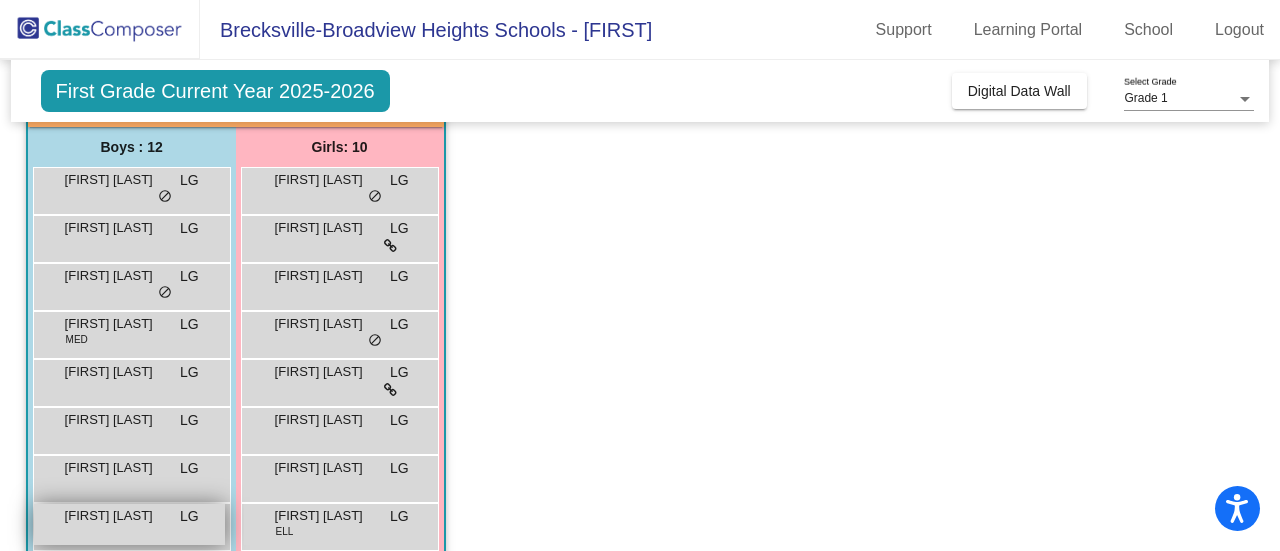 click on "Milan Janicijevic" at bounding box center [115, 516] 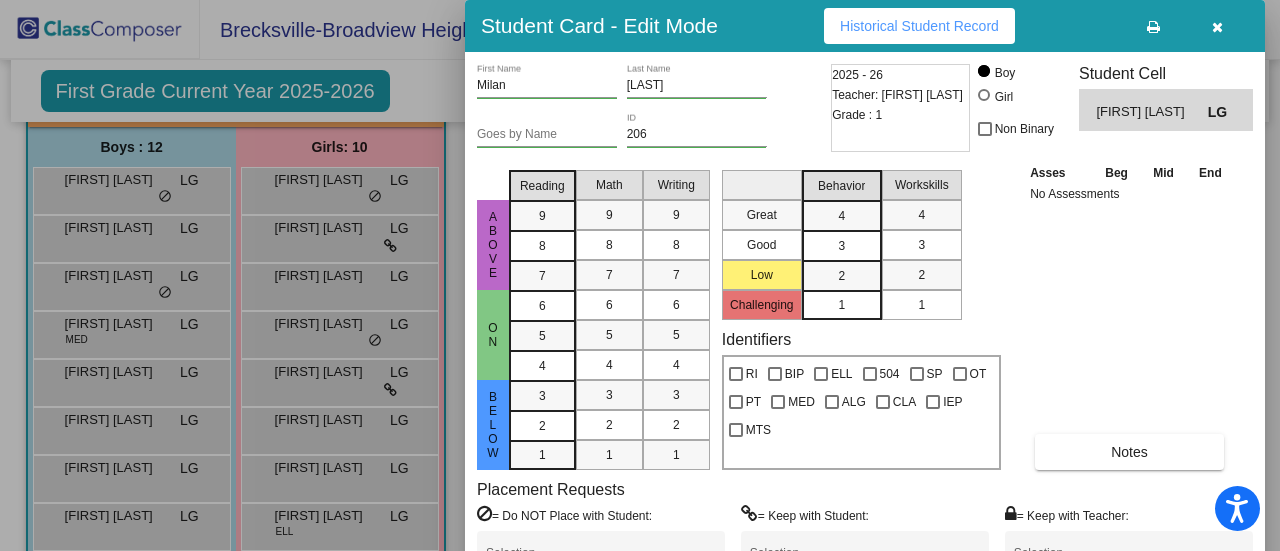 click on "Historical Student Record" at bounding box center (919, 26) 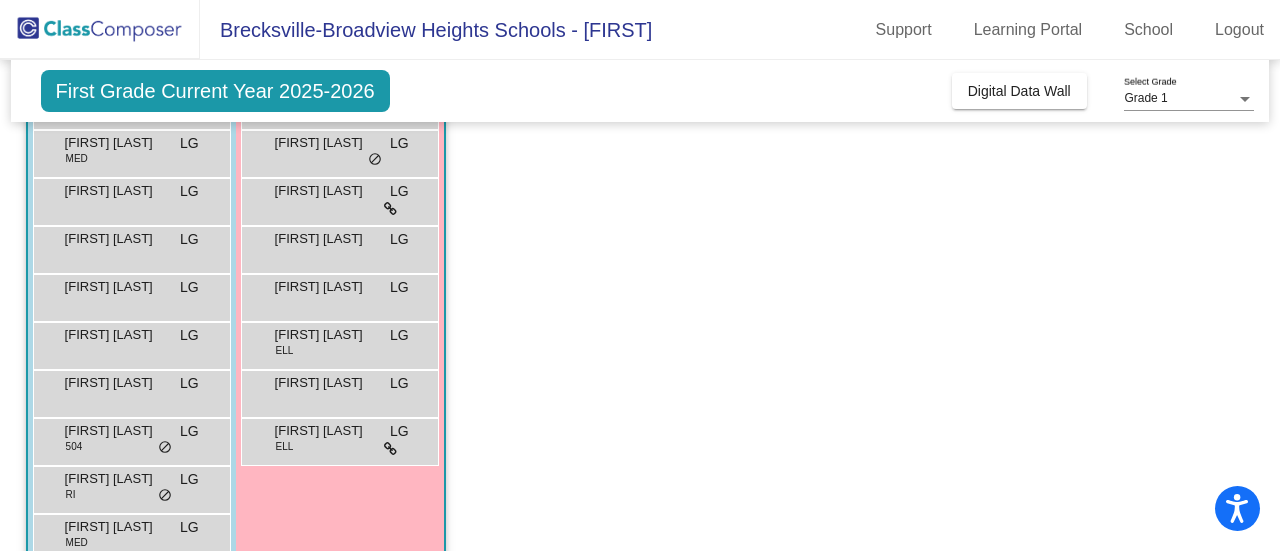 scroll, scrollTop: 334, scrollLeft: 0, axis: vertical 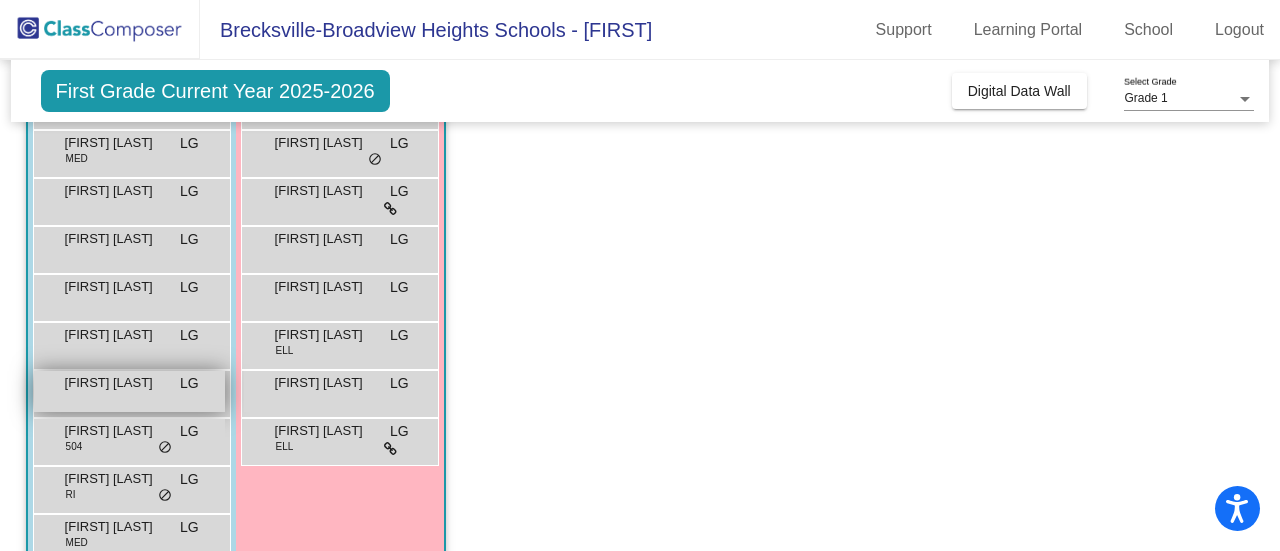 click on "NamPhong Nguyen LG lock do_not_disturb_alt" at bounding box center [129, 391] 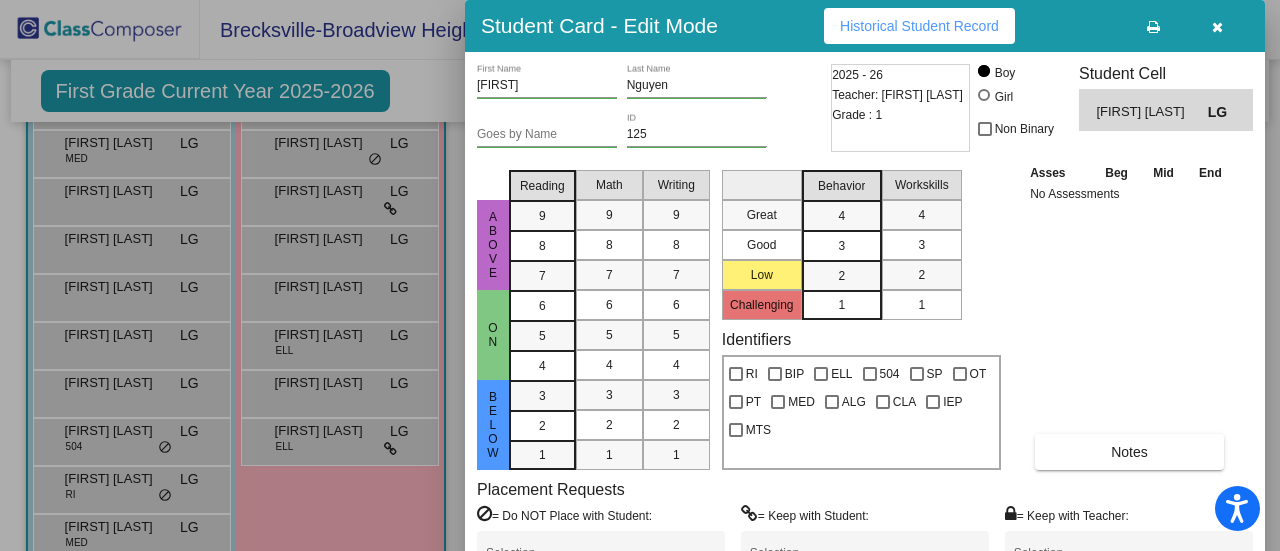 click on "Historical Student Record" at bounding box center (919, 26) 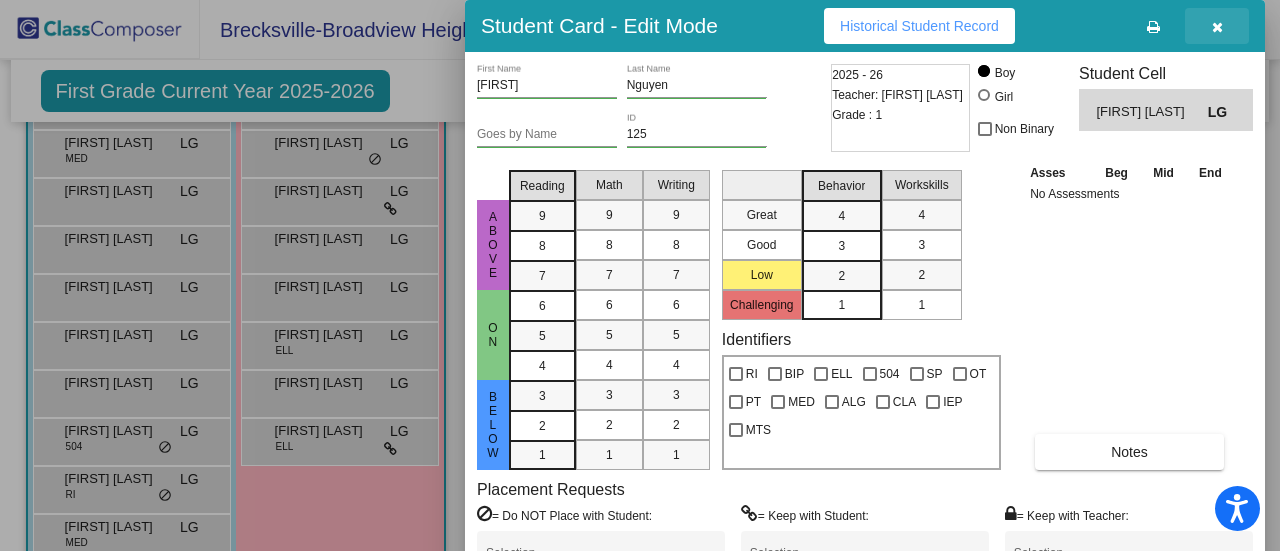 click at bounding box center [1217, 26] 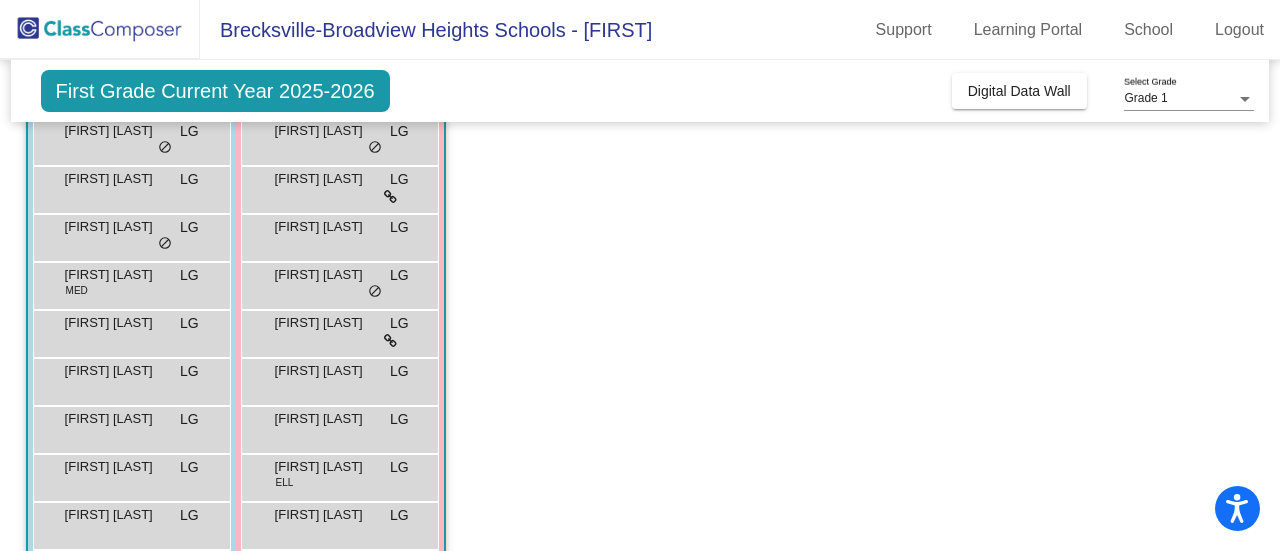 scroll, scrollTop: 199, scrollLeft: 0, axis: vertical 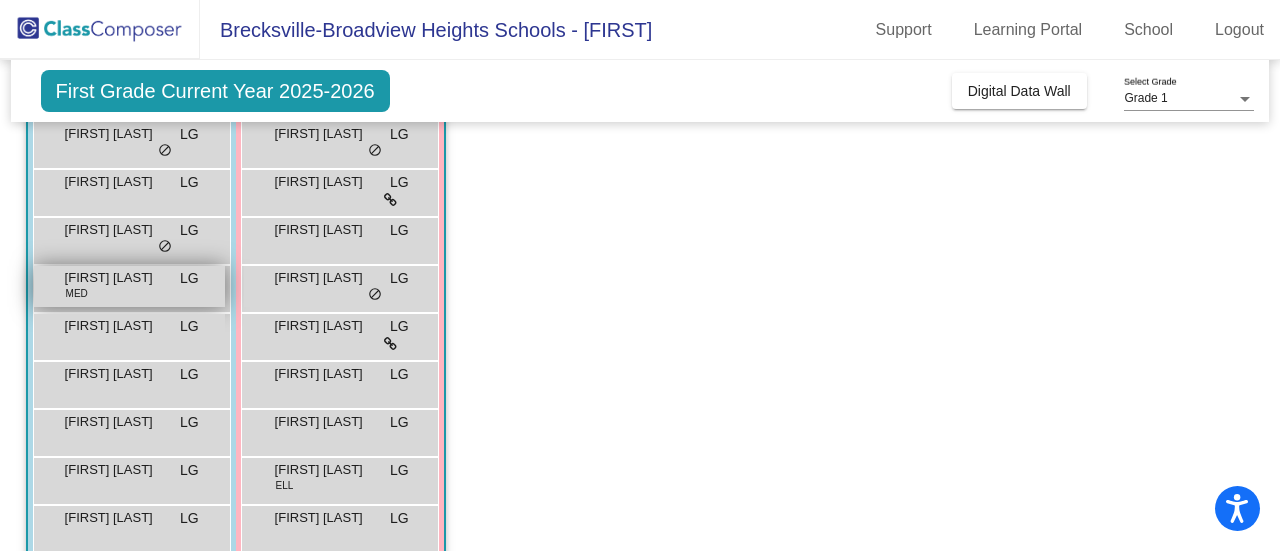 click on "Henry Crook MED LG lock do_not_disturb_alt" at bounding box center (129, 286) 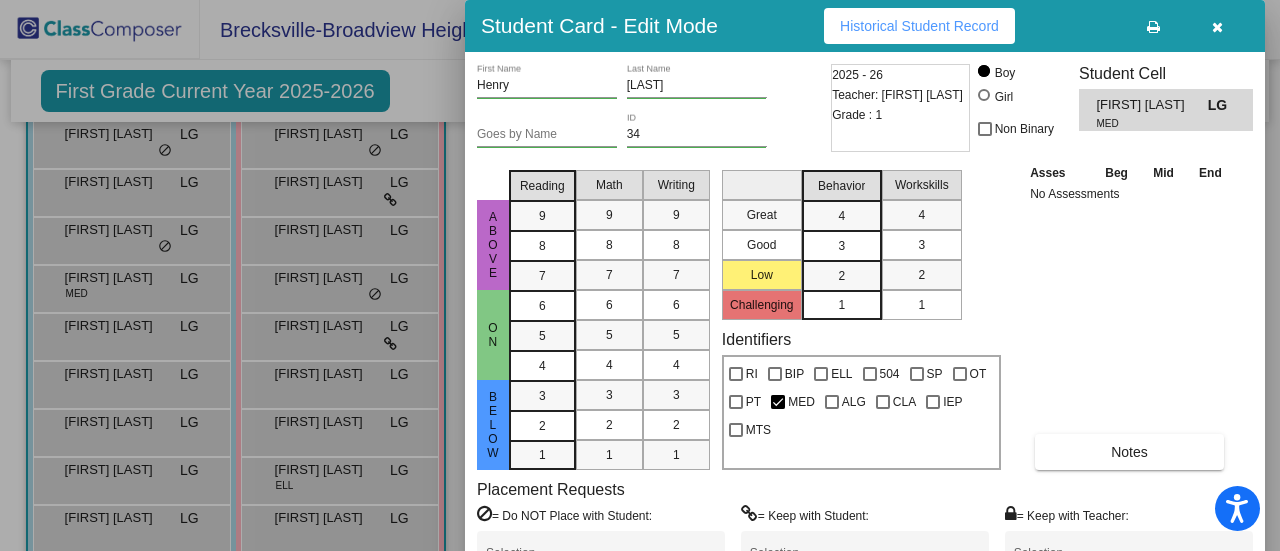 click at bounding box center (640, 275) 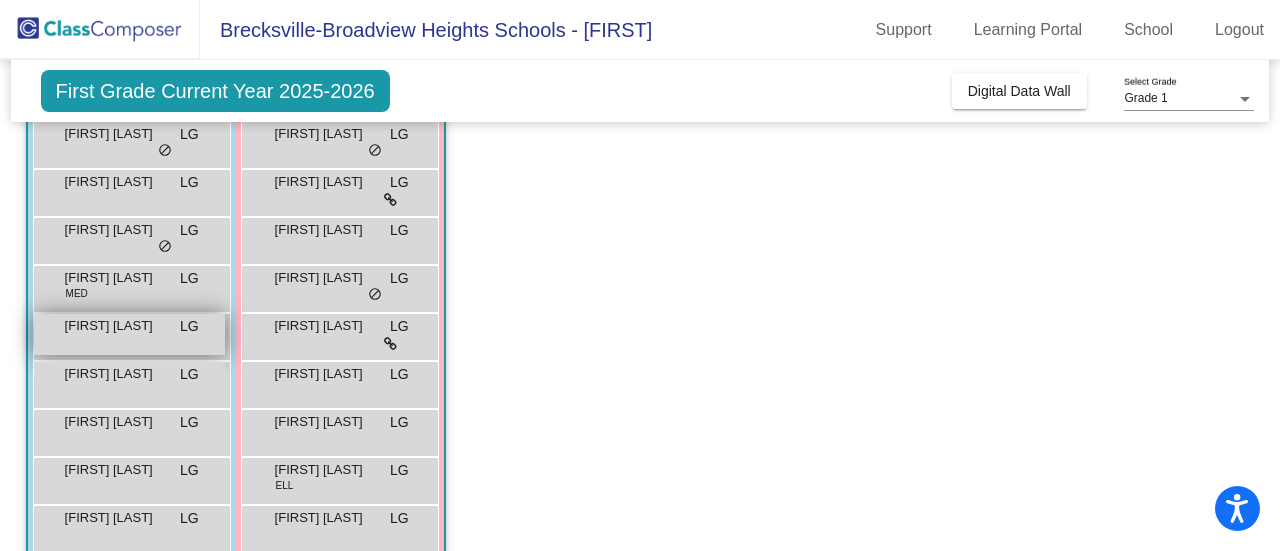 click on "Henry Dieringer" at bounding box center (115, 326) 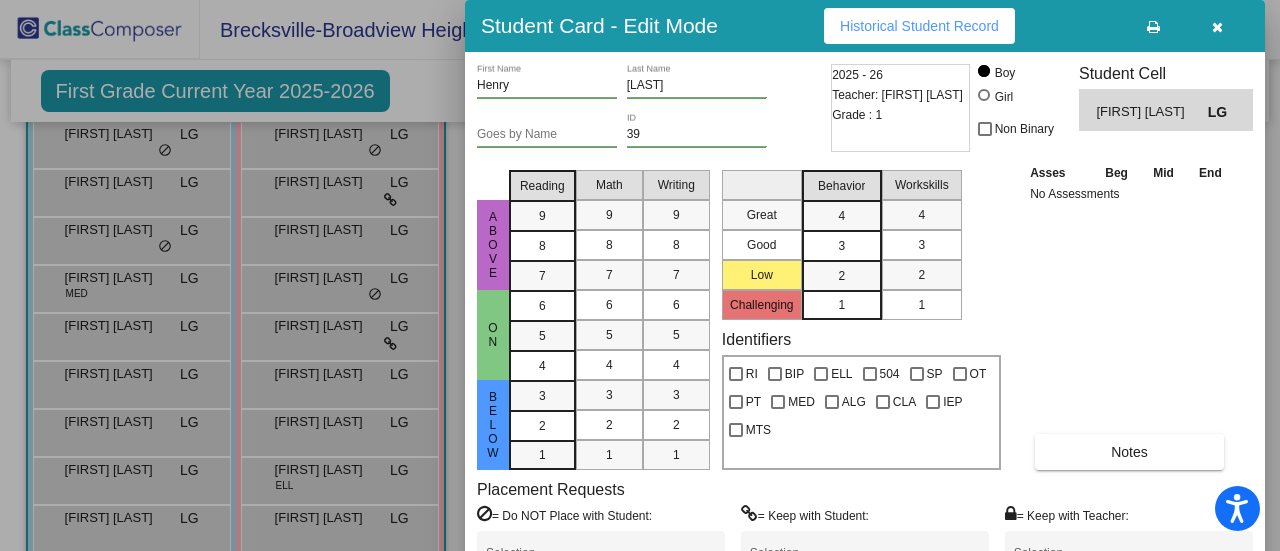 click on "Historical Student Record" at bounding box center (919, 26) 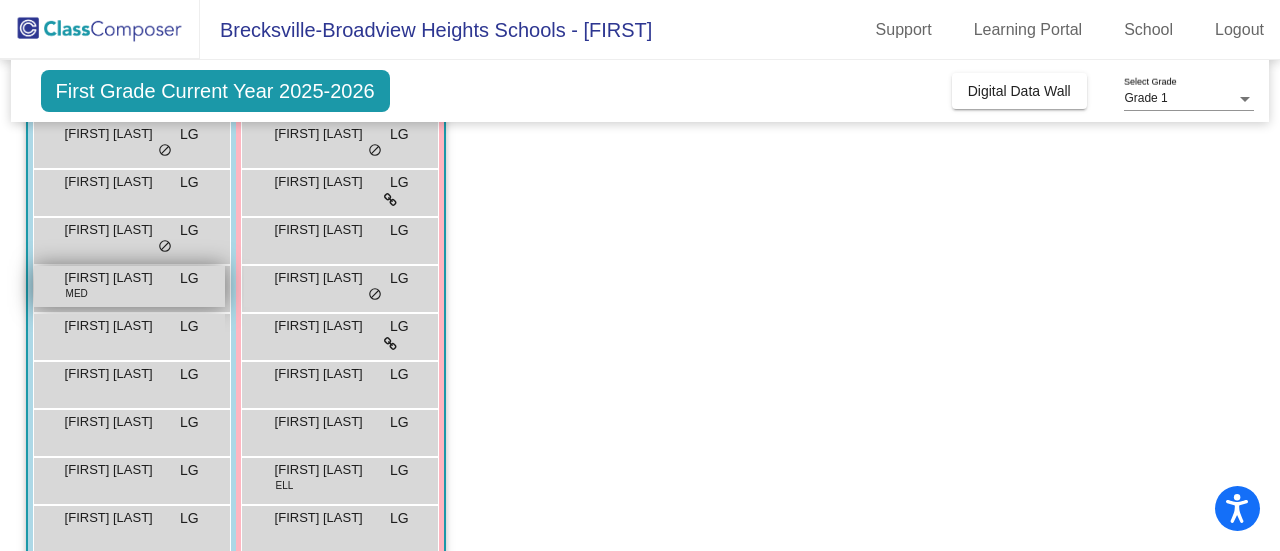 click on "Henry Crook" at bounding box center [115, 278] 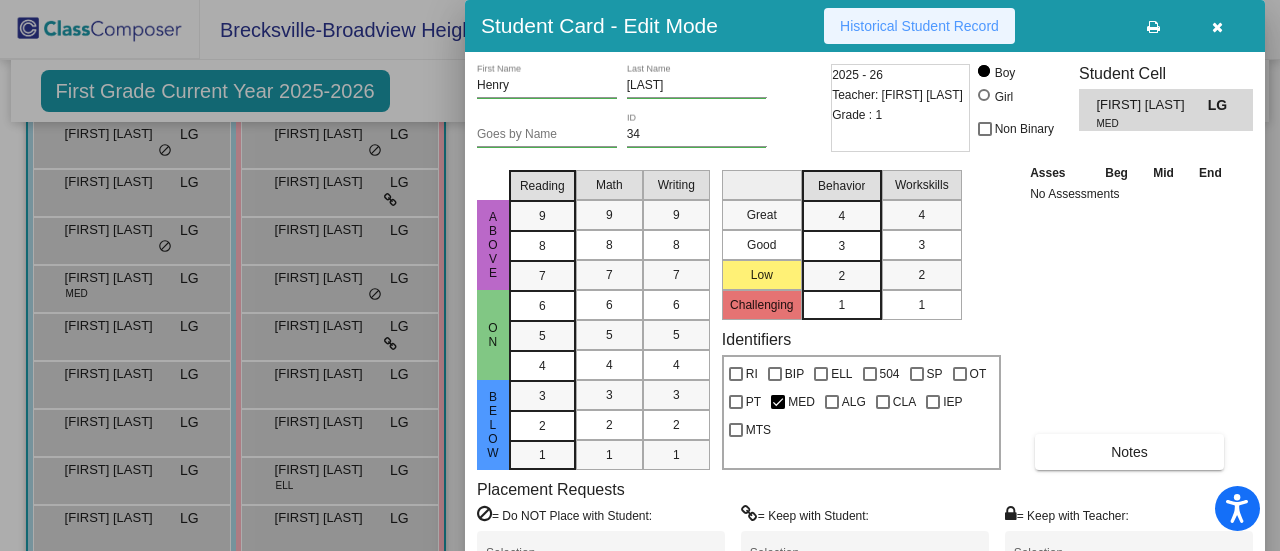 click on "Historical Student Record" at bounding box center [919, 26] 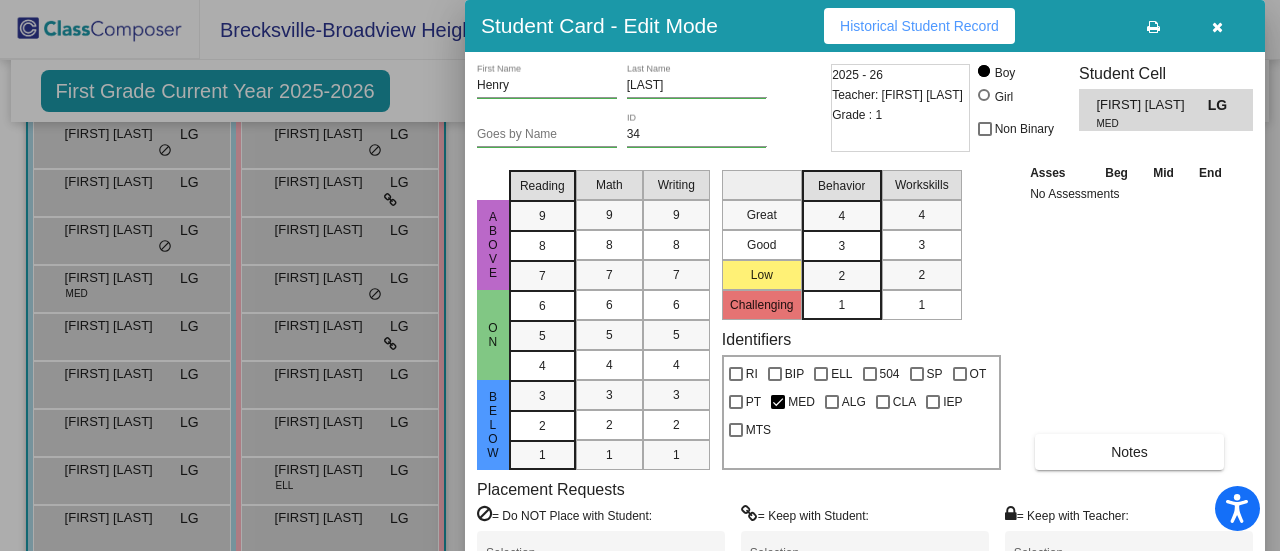 click at bounding box center [640, 275] 